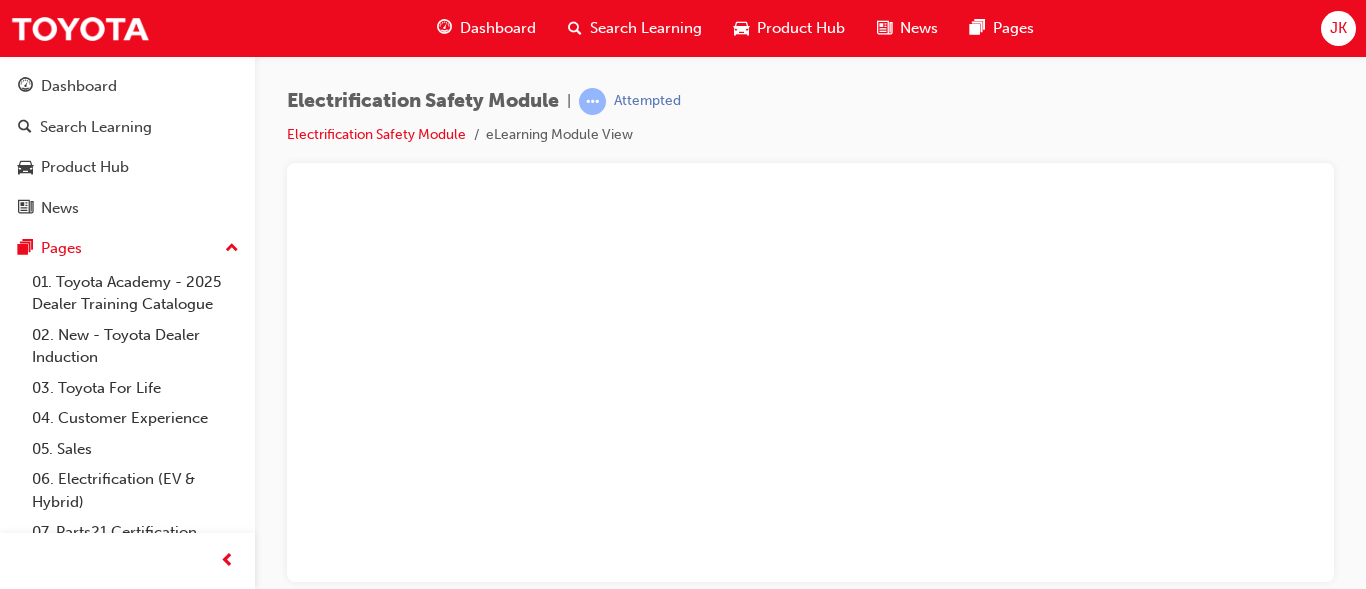 scroll, scrollTop: 0, scrollLeft: 0, axis: both 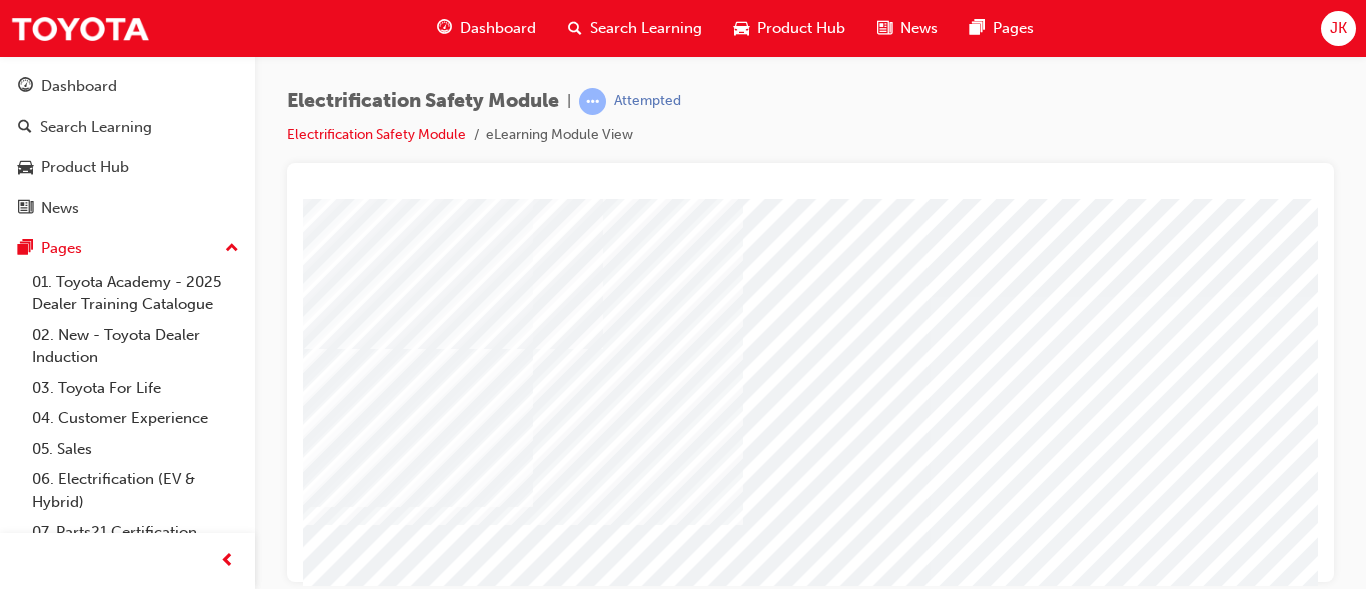 click at bounding box center [617, 2596] 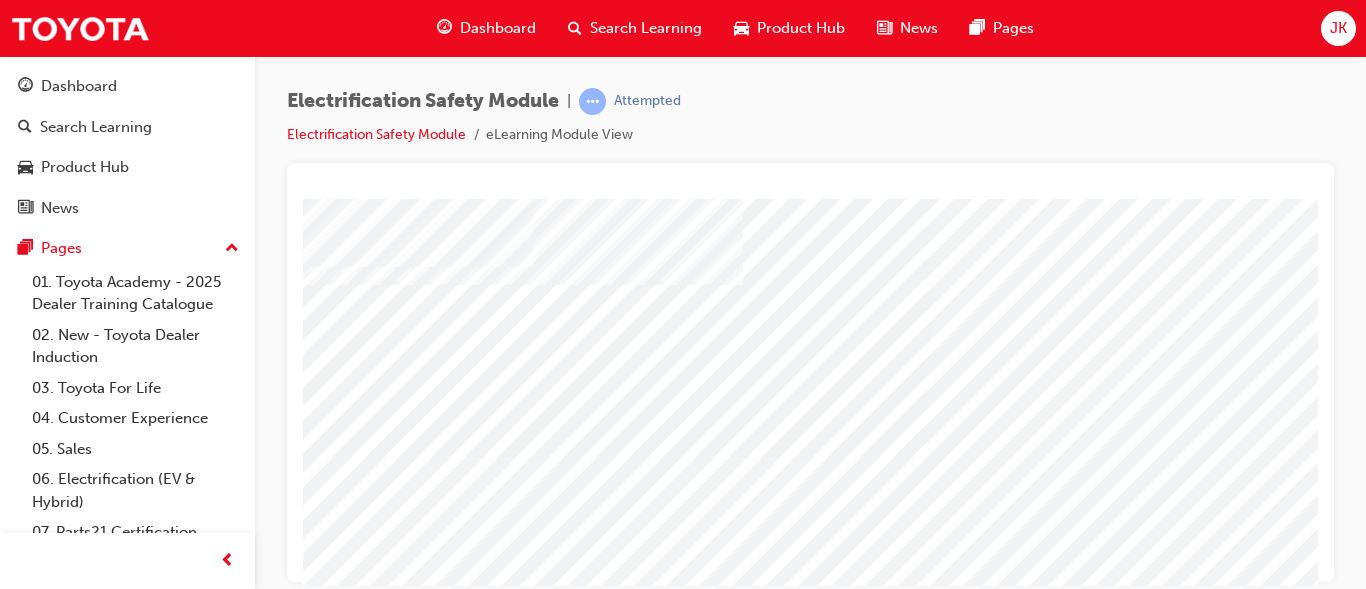 scroll, scrollTop: 280, scrollLeft: 0, axis: vertical 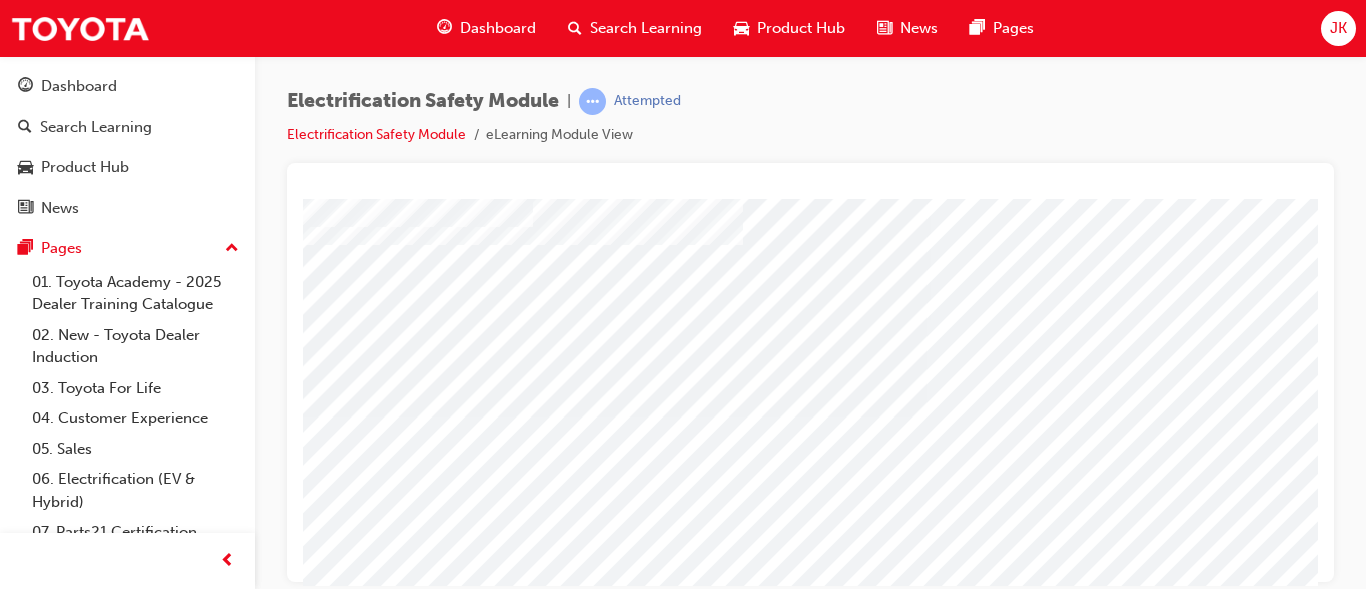 click at bounding box center [428, 3796] 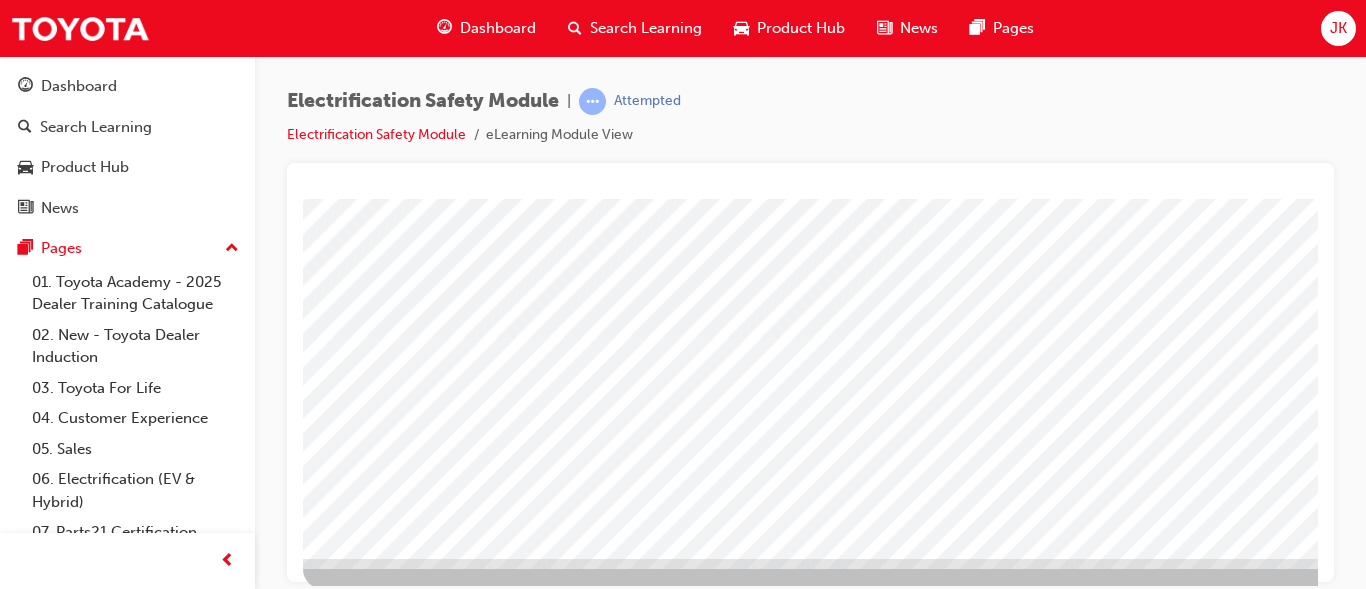 scroll, scrollTop: 378, scrollLeft: 0, axis: vertical 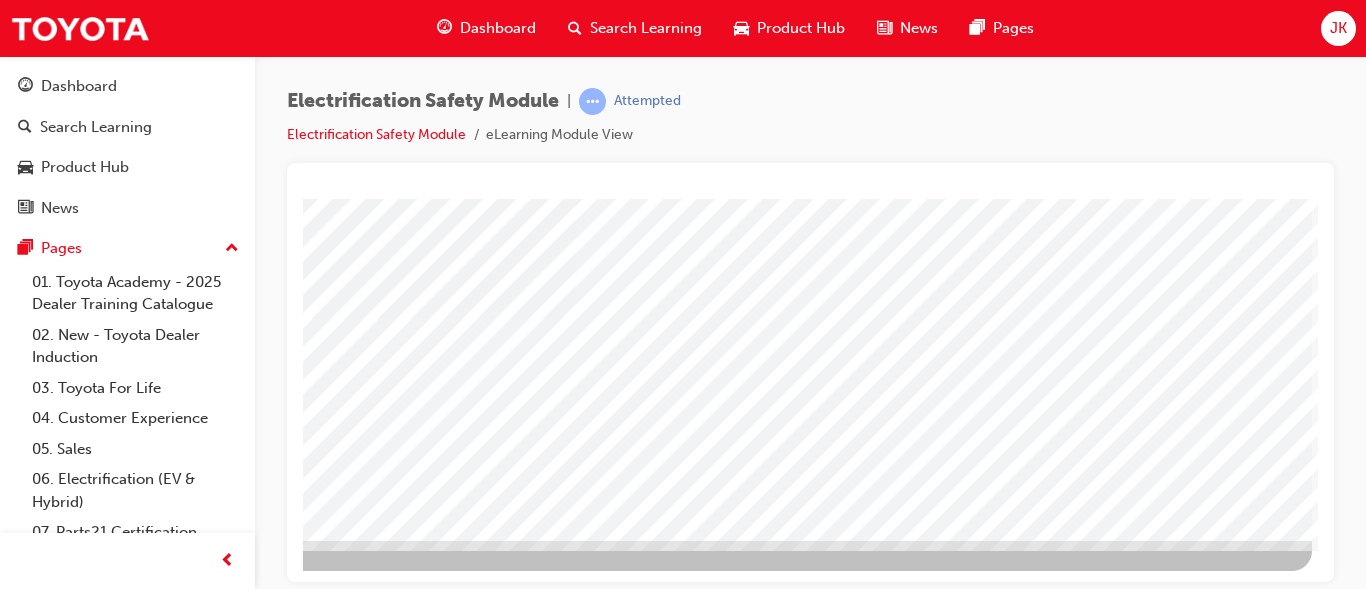click at bounding box center (15, 3007) 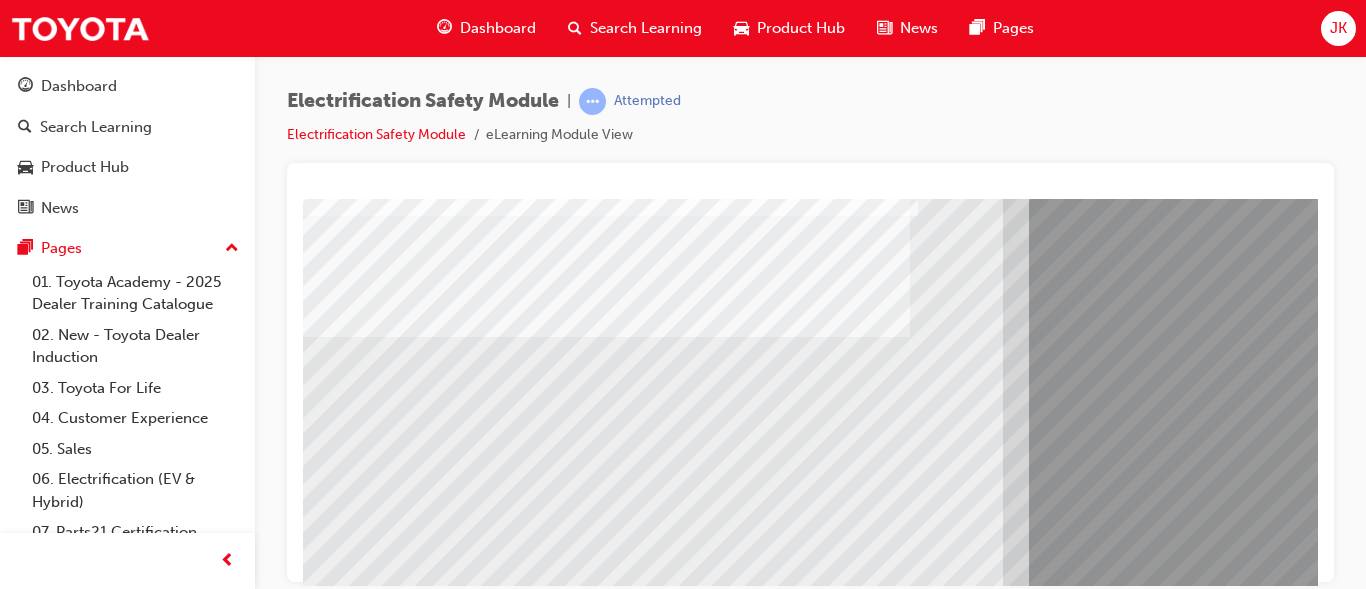 scroll, scrollTop: 200, scrollLeft: 0, axis: vertical 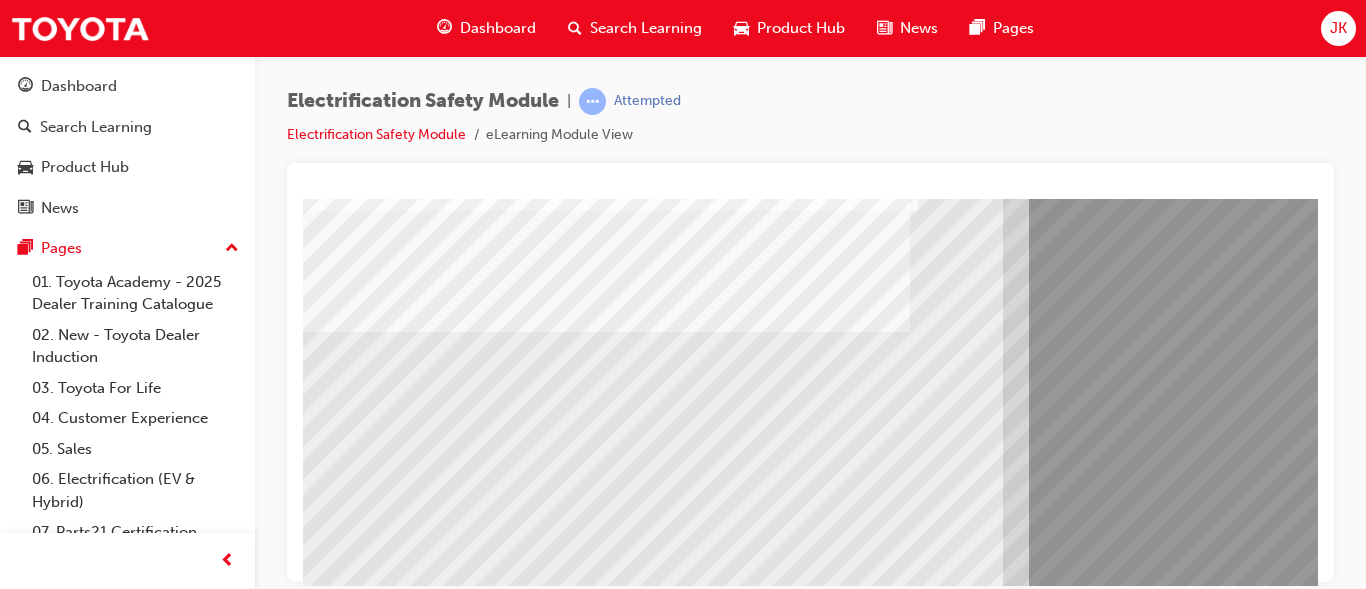 click at bounding box center (368, 7154) 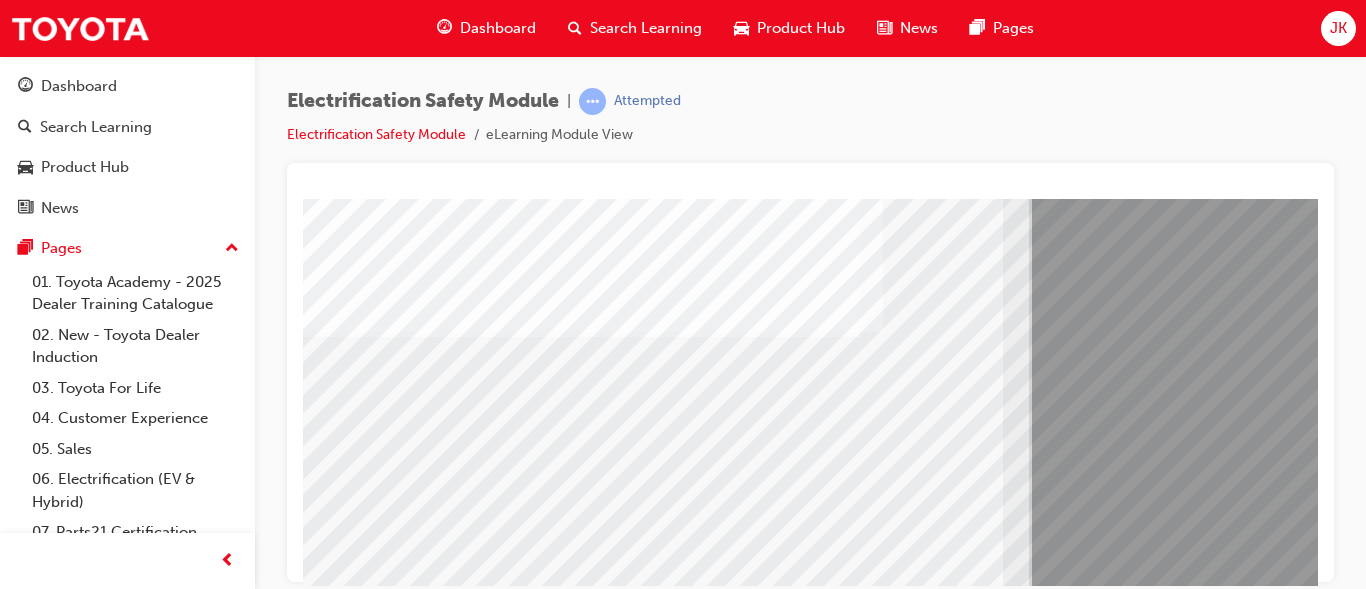 scroll, scrollTop: 240, scrollLeft: 0, axis: vertical 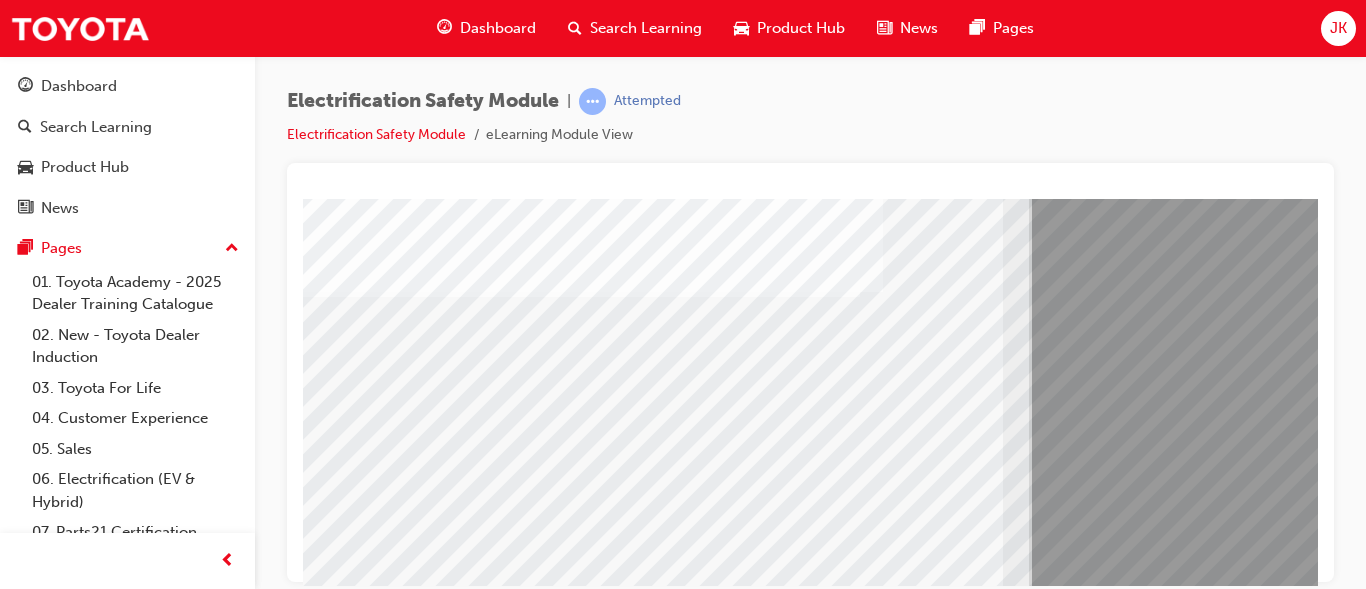 click at bounding box center [368, 7244] 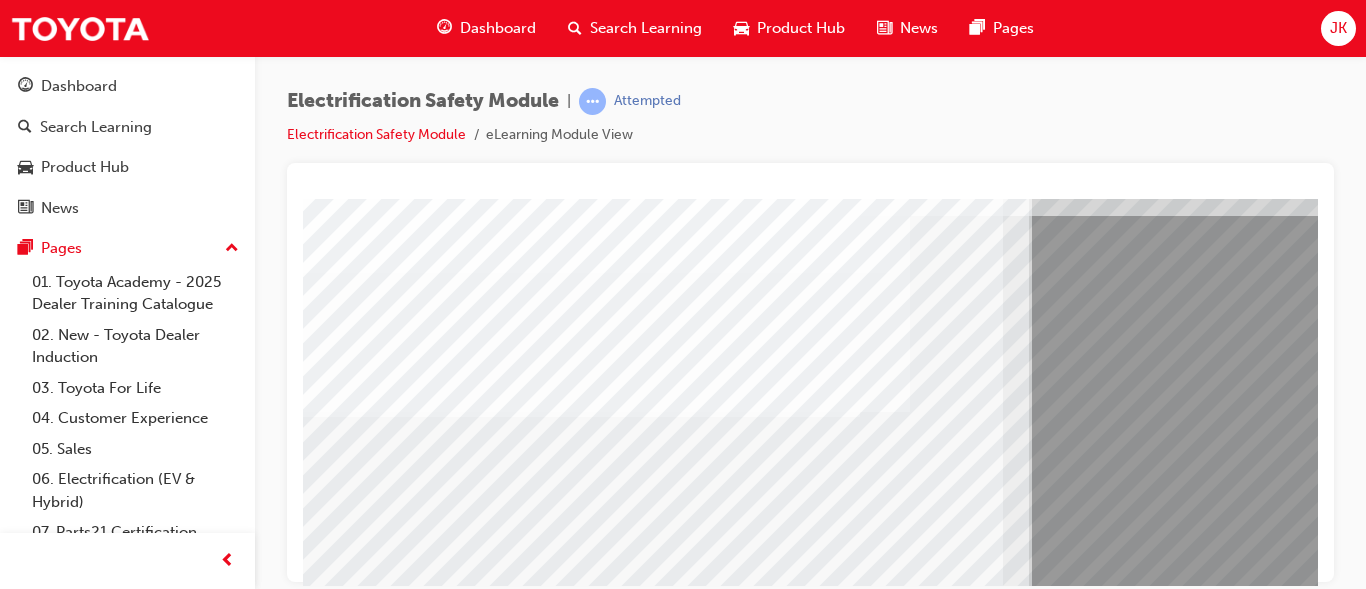 scroll, scrollTop: 80, scrollLeft: 0, axis: vertical 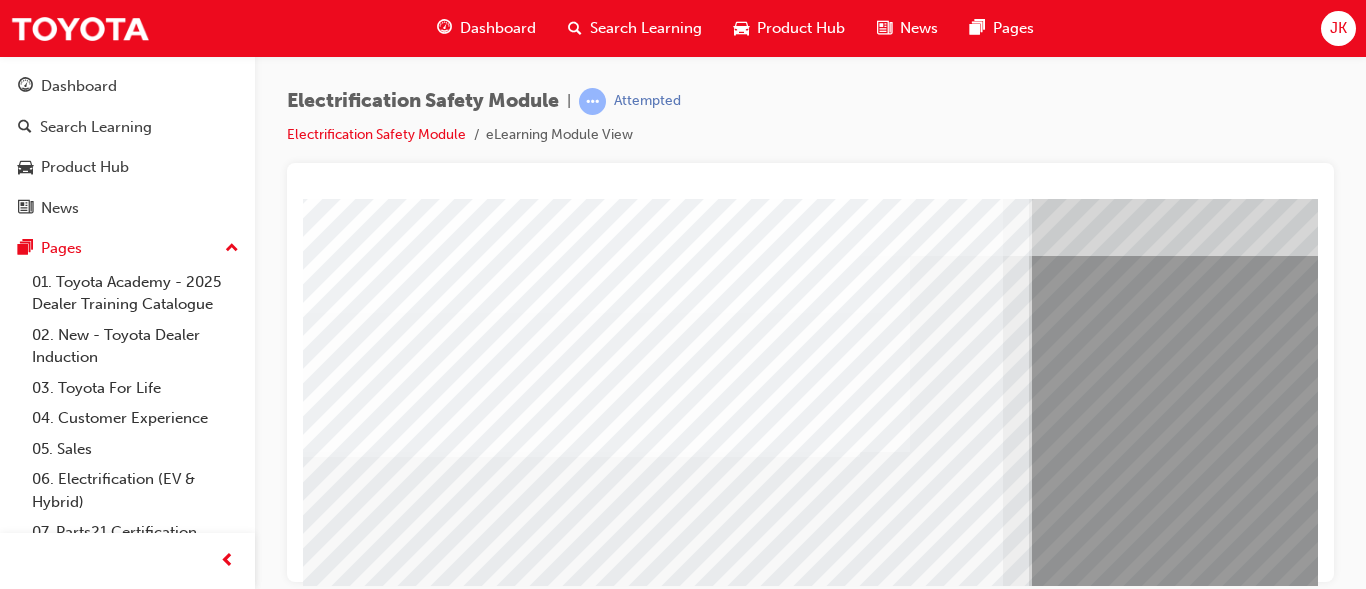 click at bounding box center (663, 5029) 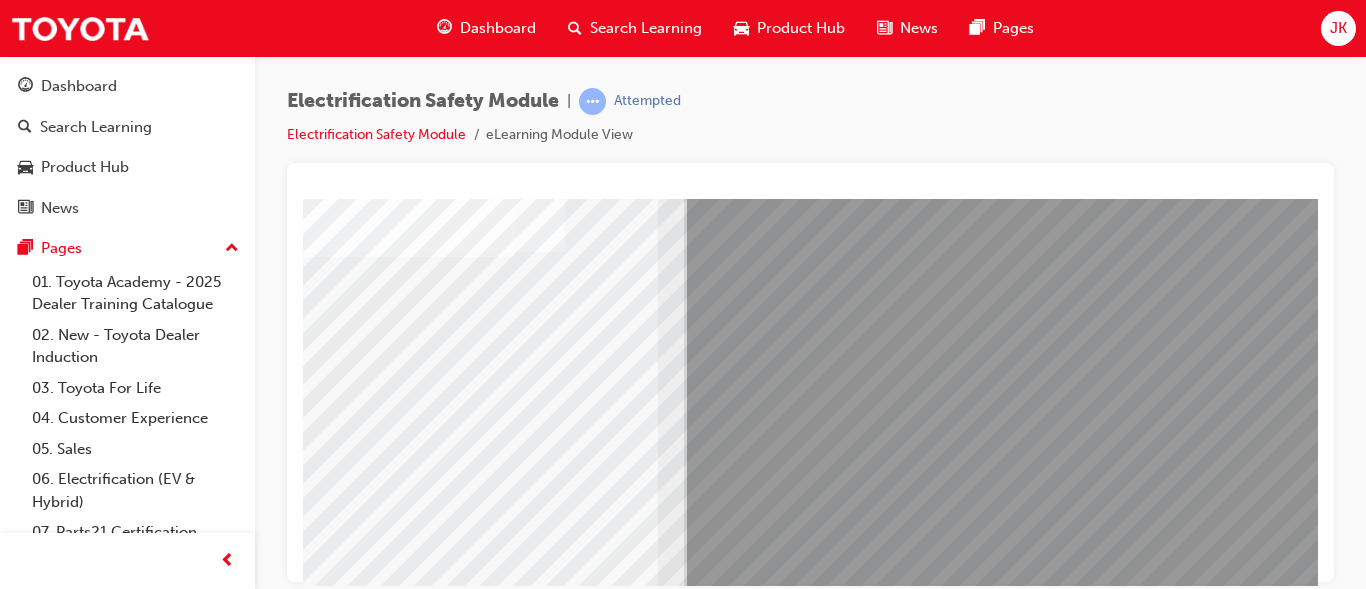 scroll, scrollTop: 280, scrollLeft: 360, axis: both 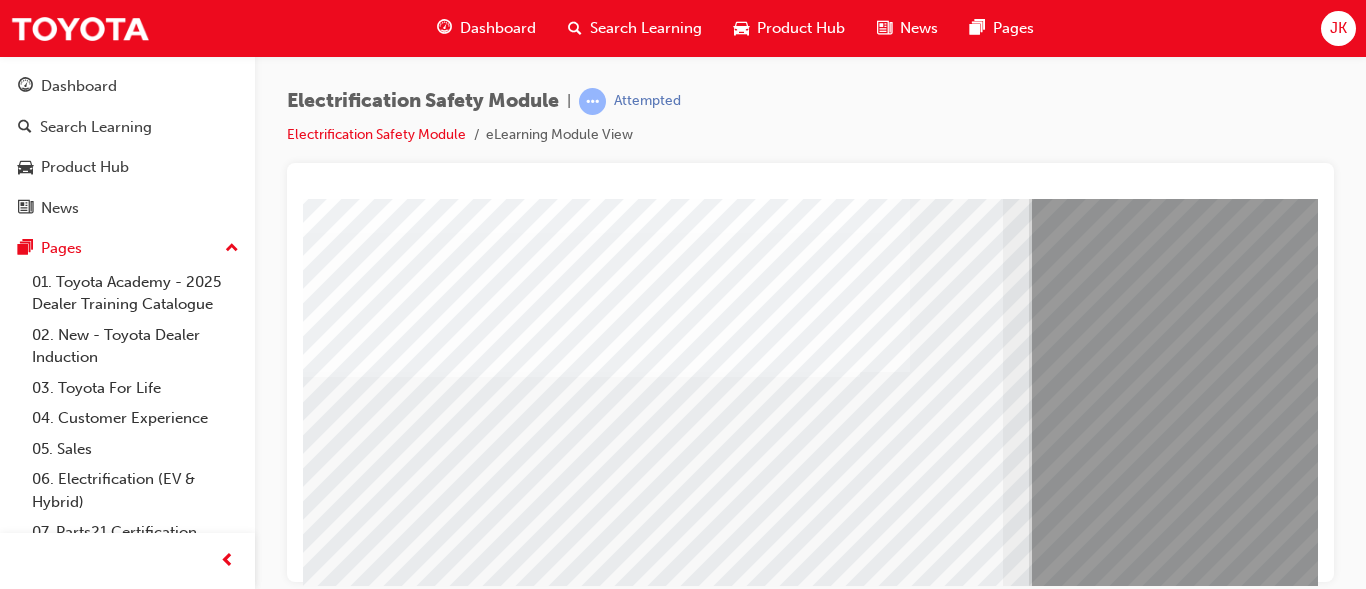 click at bounding box center [663, 6201] 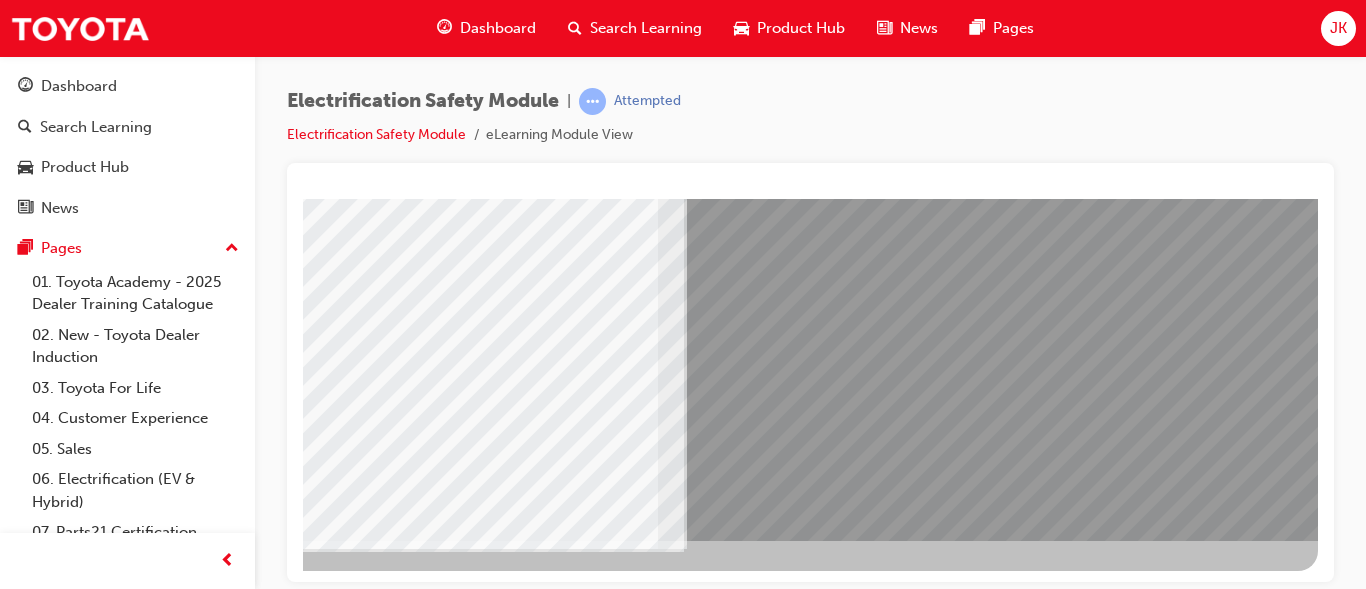 scroll, scrollTop: 378, scrollLeft: 360, axis: both 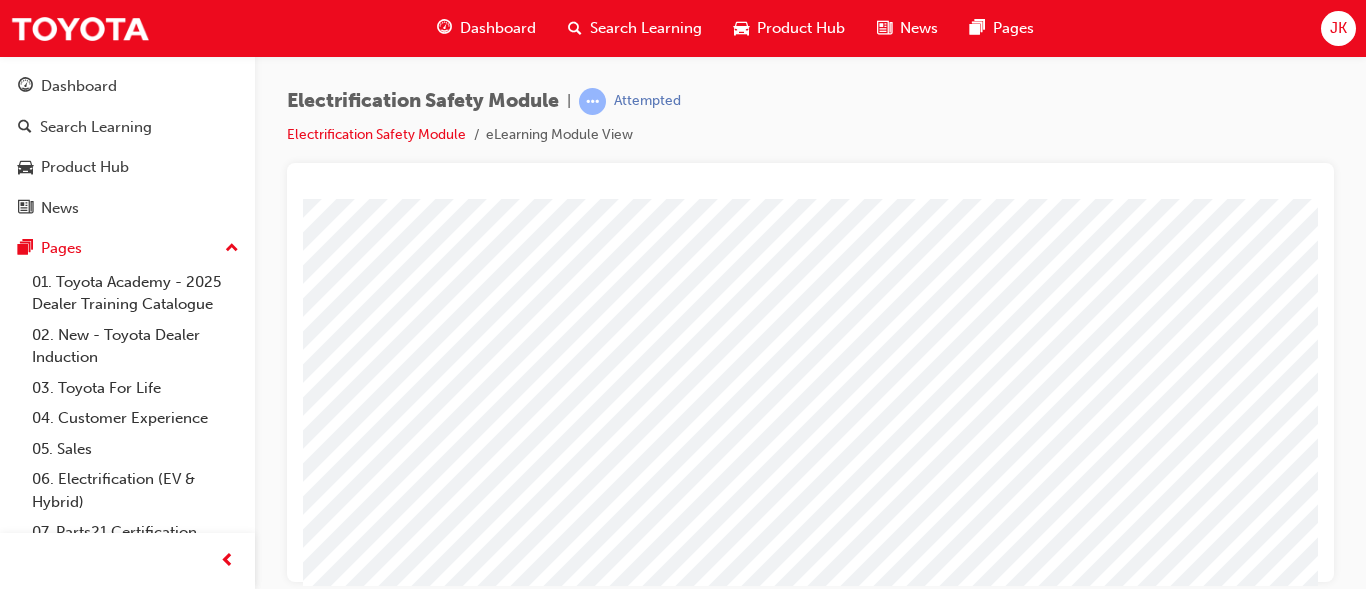 click at bounding box center (983, 2818) 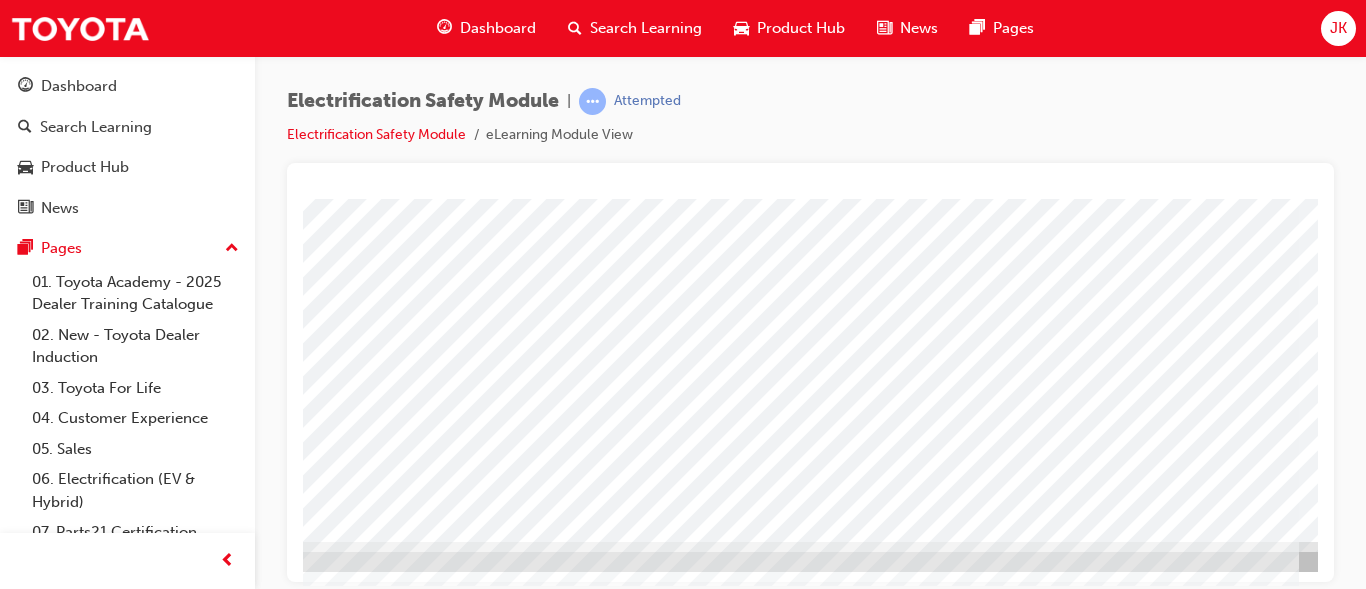 scroll, scrollTop: 378, scrollLeft: 40, axis: both 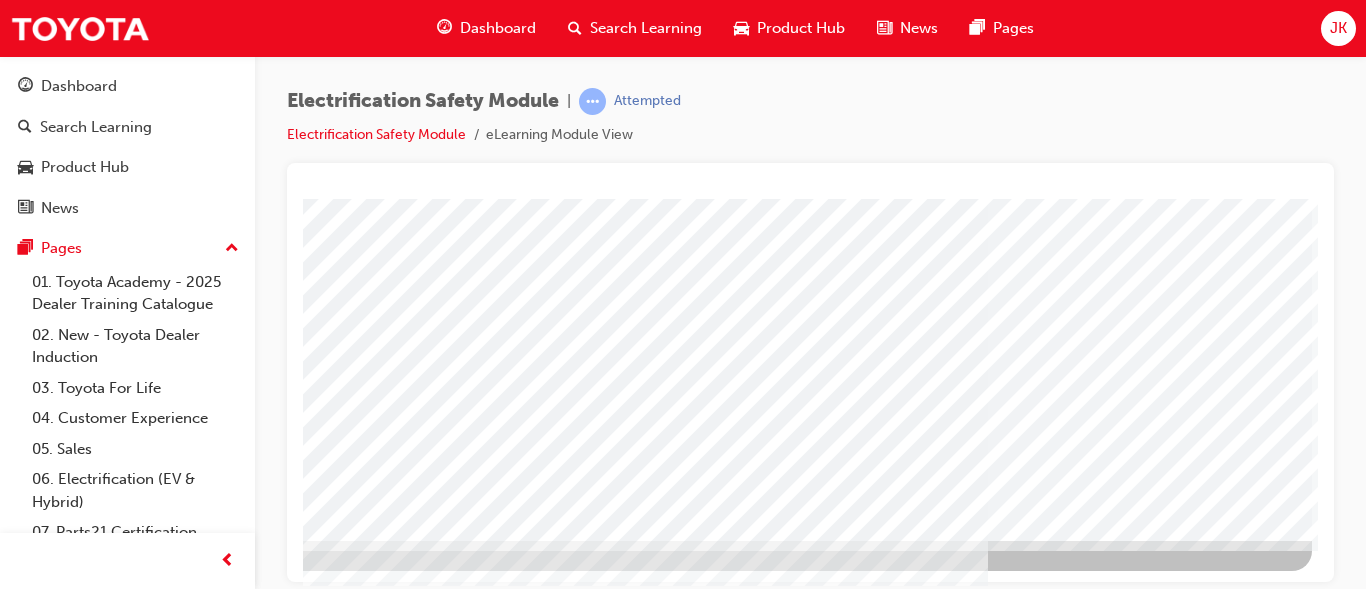 click on "Loading..." at bounding box center (459, -176) 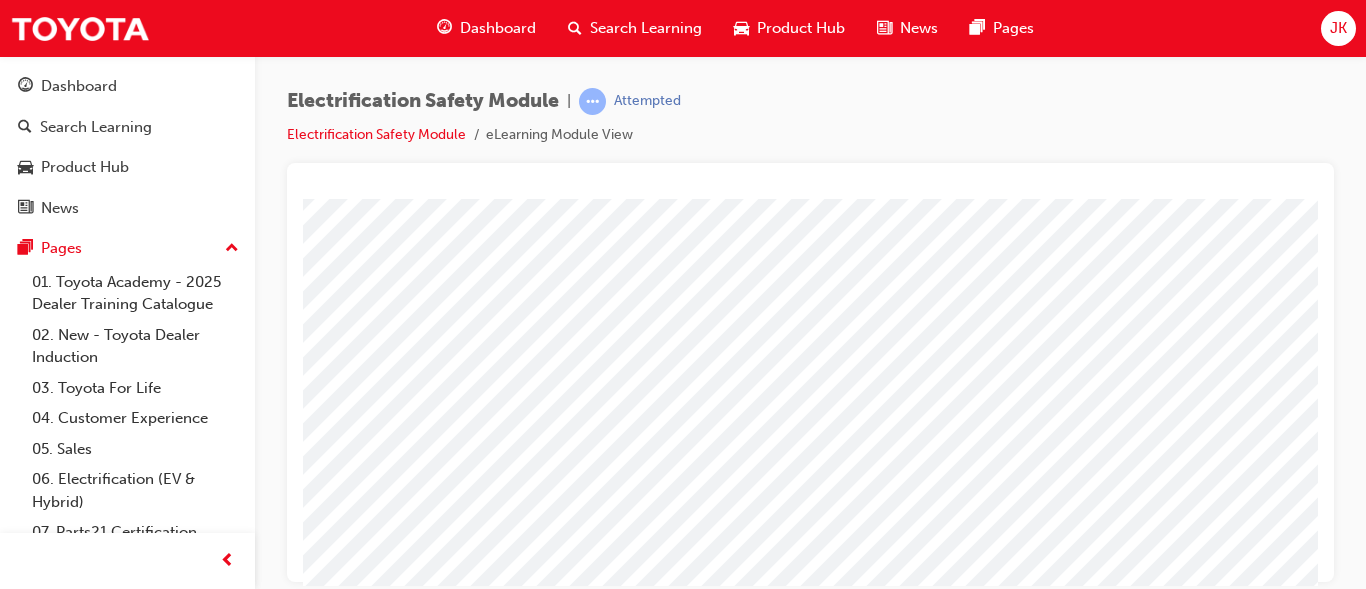 scroll, scrollTop: 280, scrollLeft: 0, axis: vertical 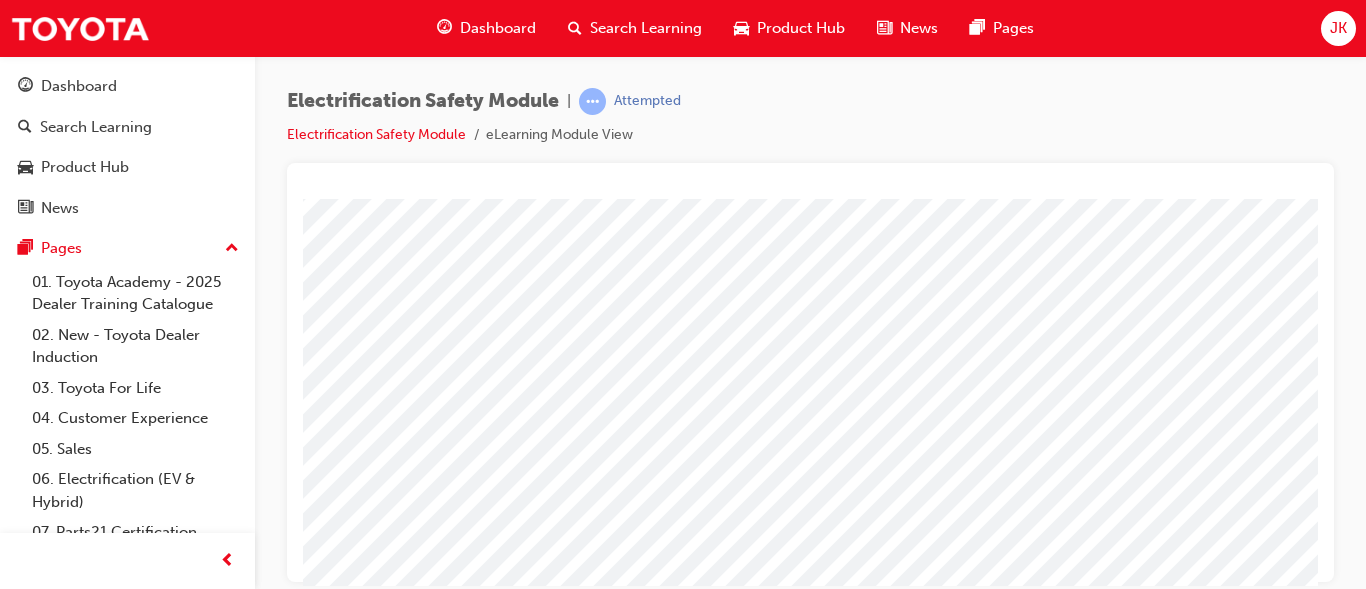 click at bounding box center [747, 2853] 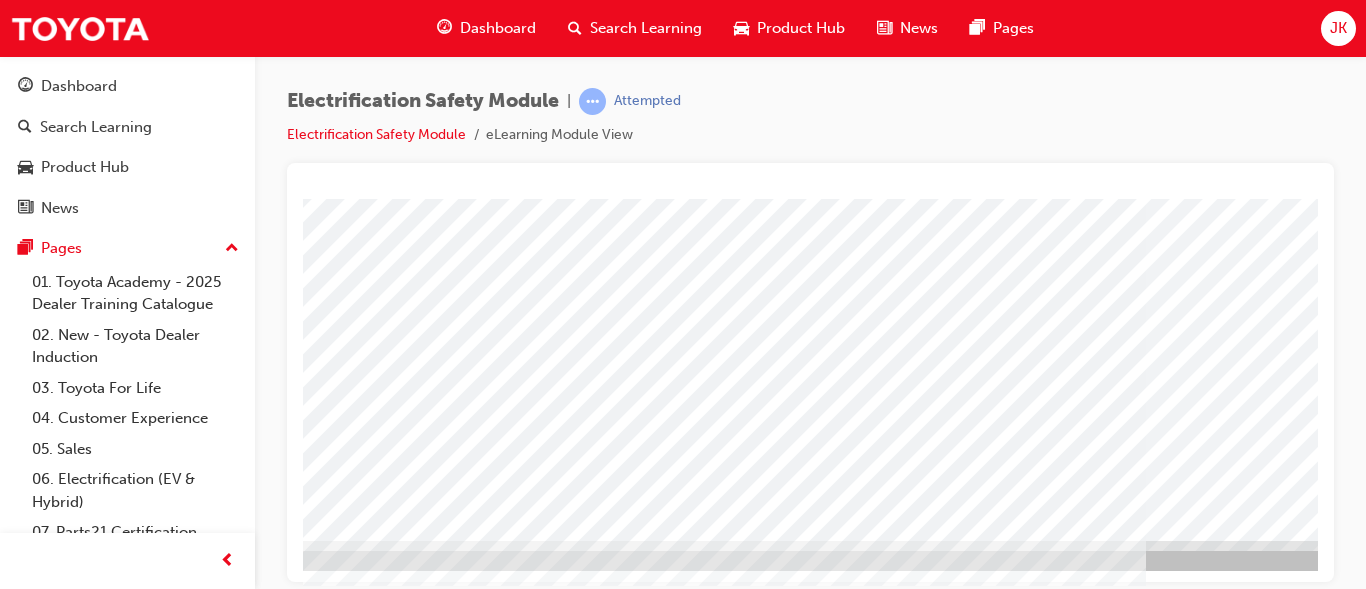 scroll, scrollTop: 378, scrollLeft: 360, axis: both 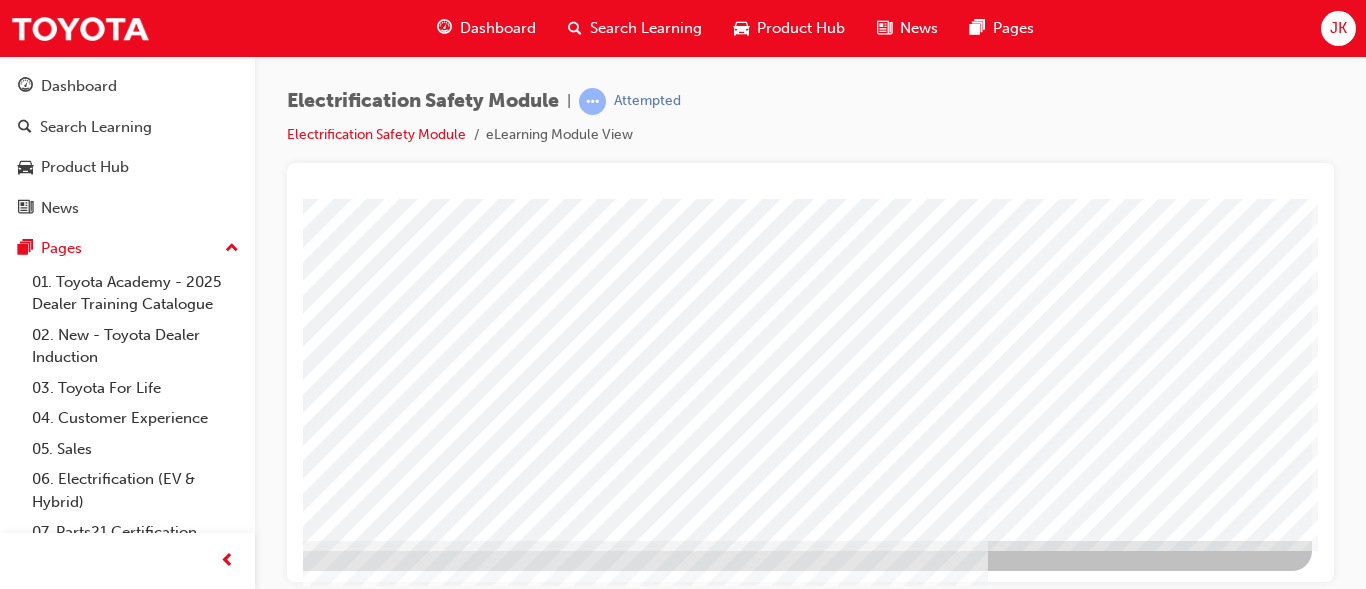 click at bounding box center (15, 3513) 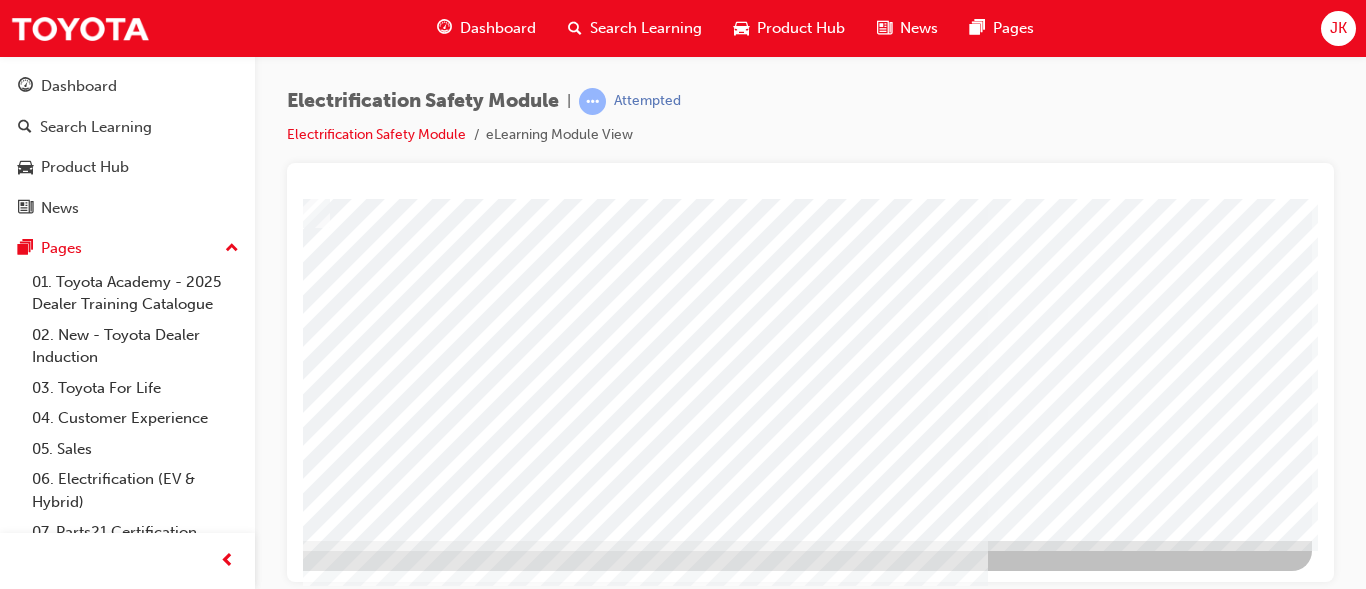 scroll, scrollTop: 0, scrollLeft: 0, axis: both 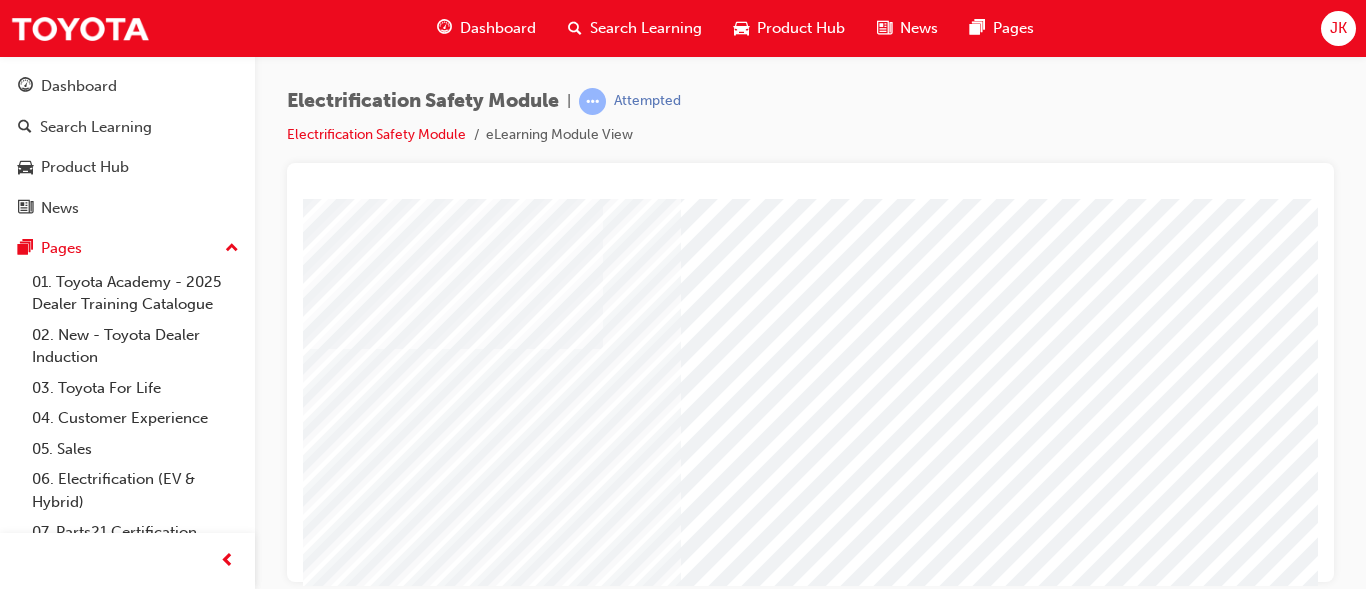 click at bounding box center (982, 2035) 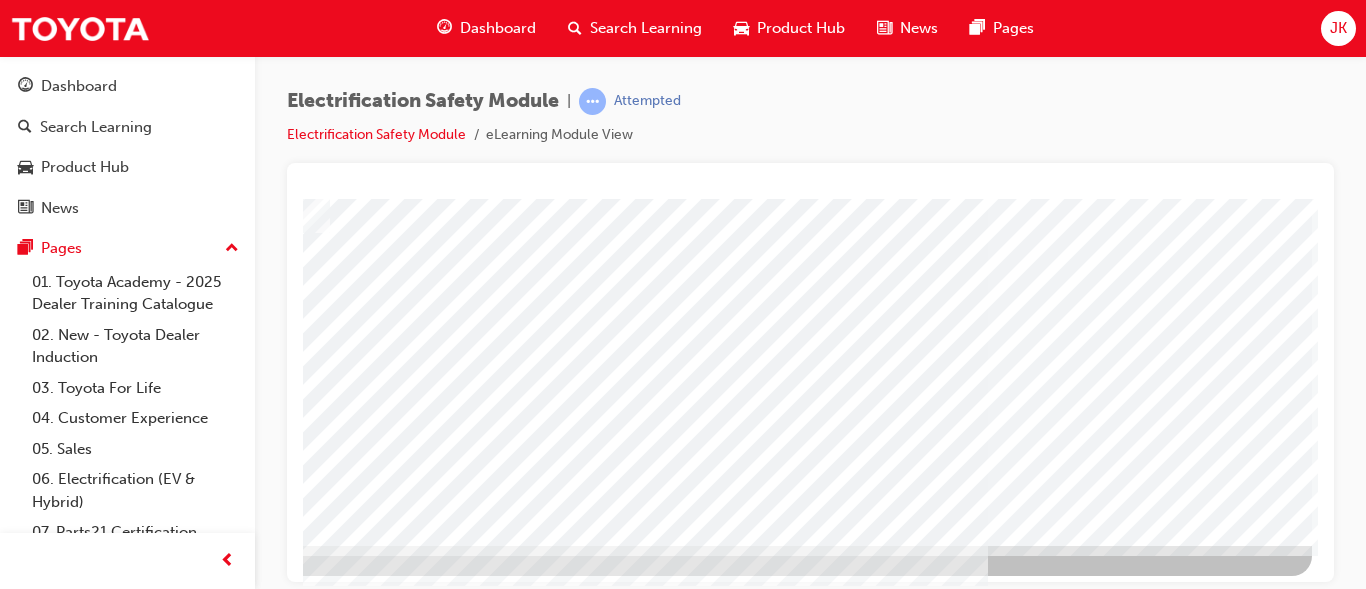 scroll, scrollTop: 378, scrollLeft: 360, axis: both 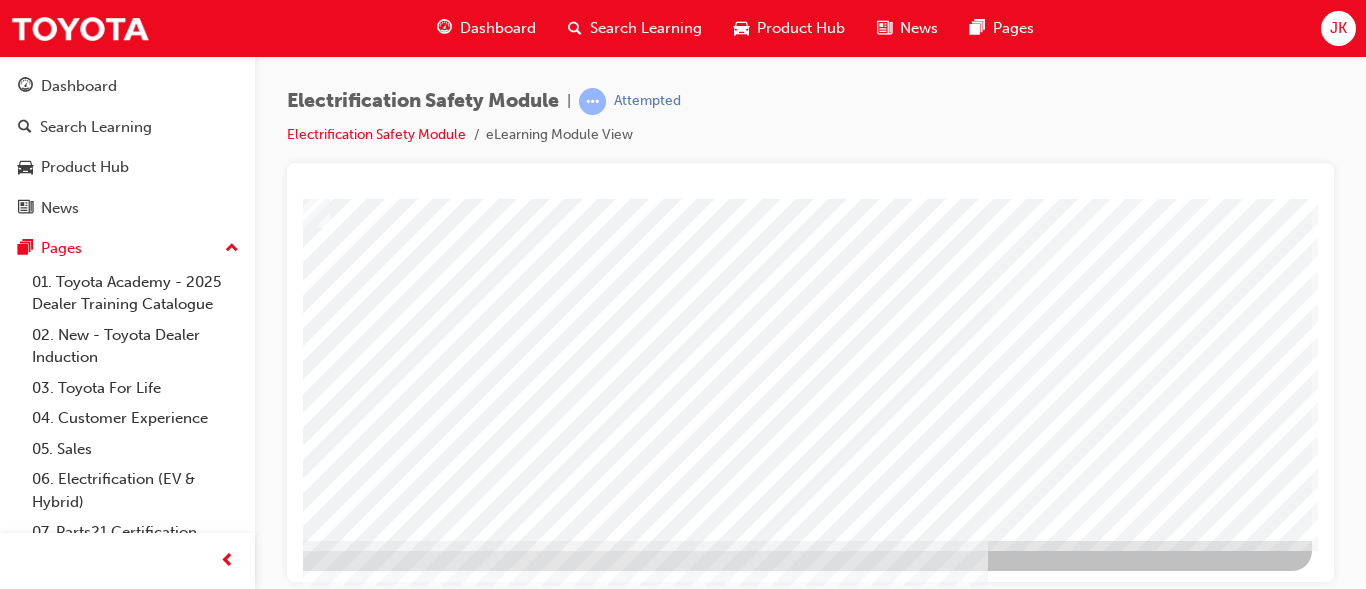 click at bounding box center (250, 3761) 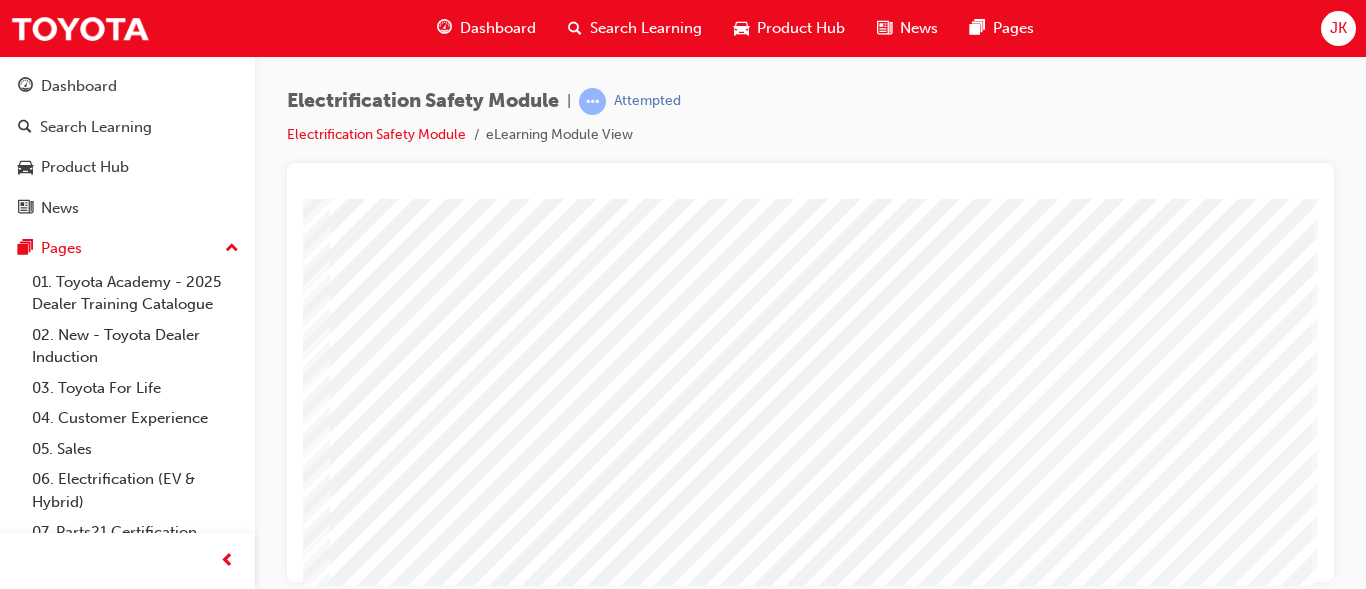 scroll, scrollTop: 0, scrollLeft: 360, axis: horizontal 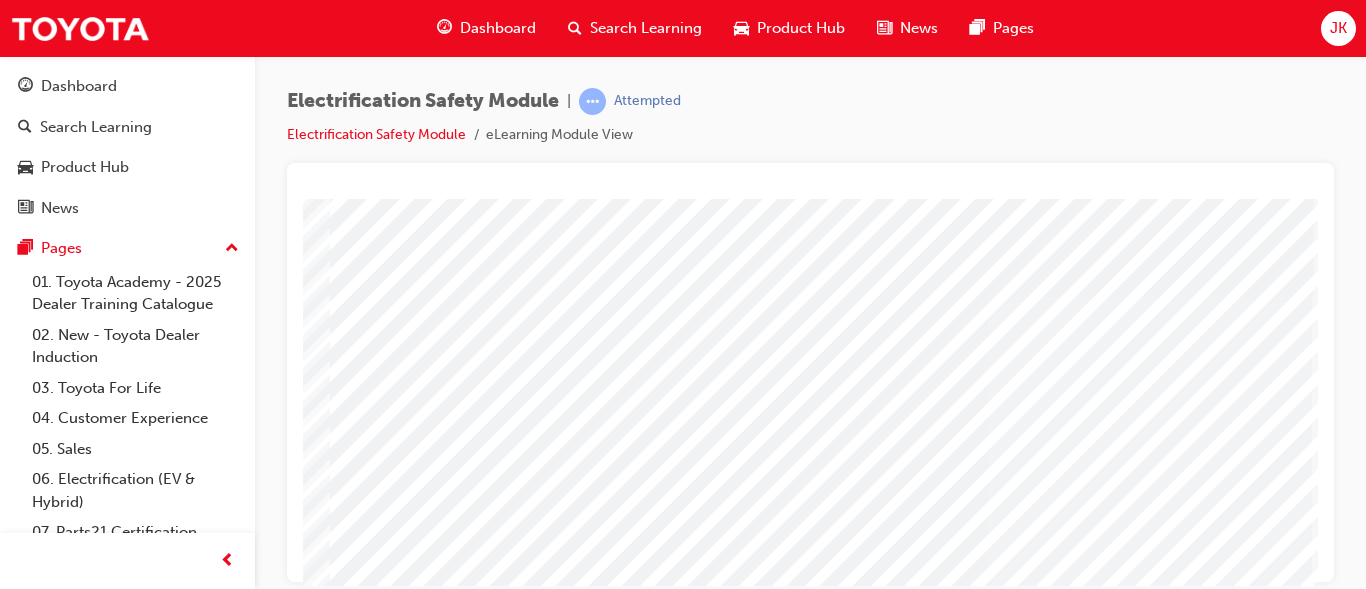 click at bounding box center (396, 2662) 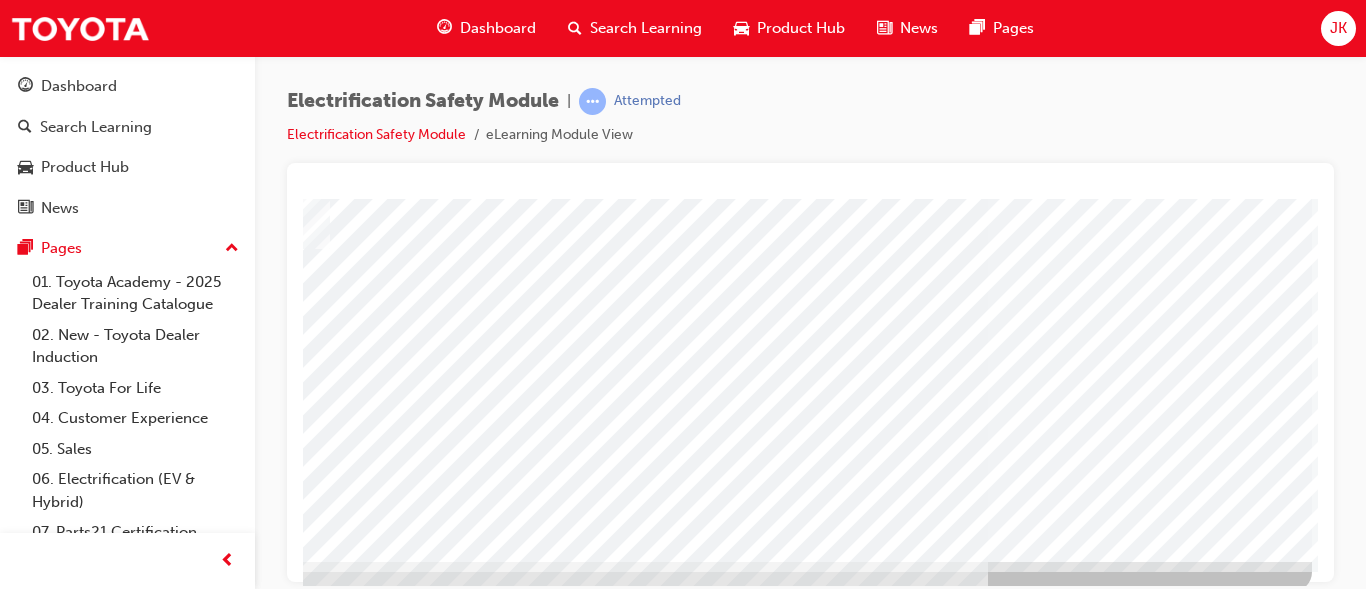 scroll, scrollTop: 360, scrollLeft: 360, axis: both 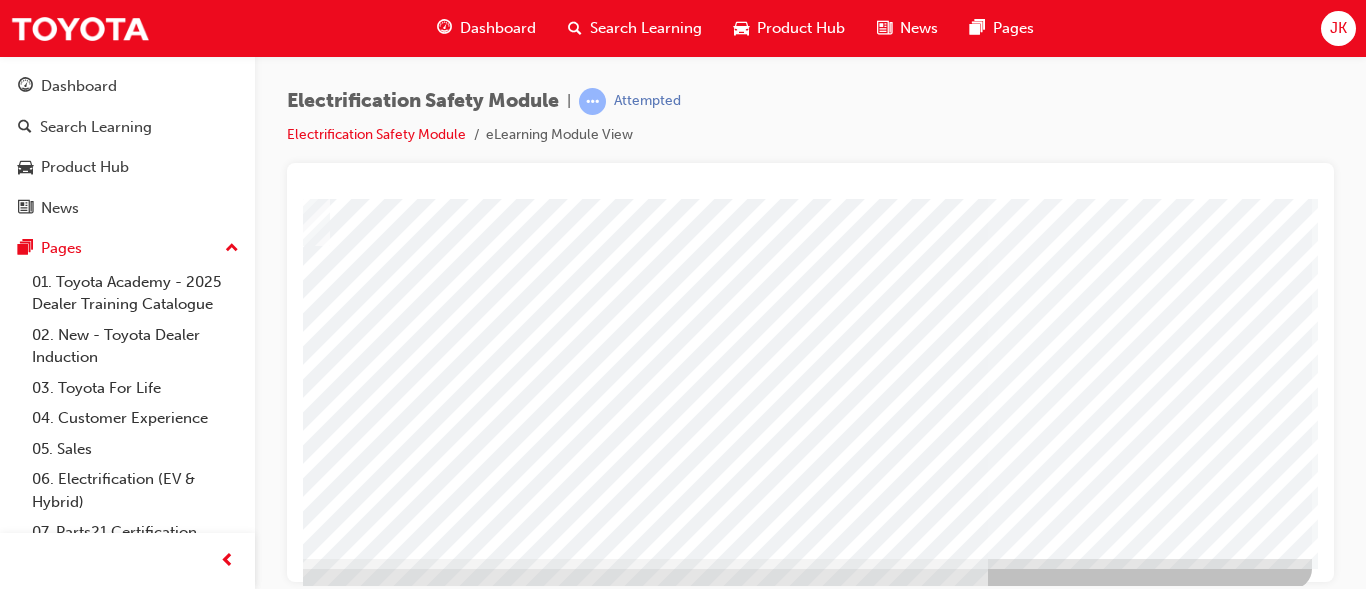 click at bounding box center (15, 3489) 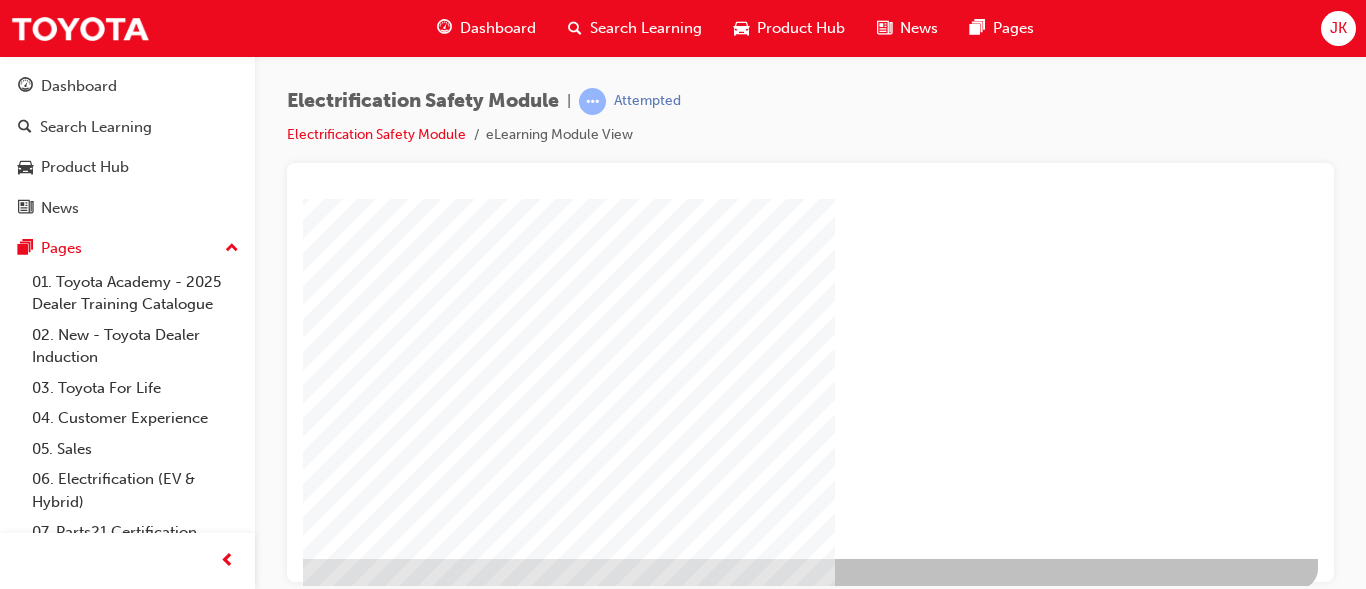 scroll, scrollTop: 0, scrollLeft: 0, axis: both 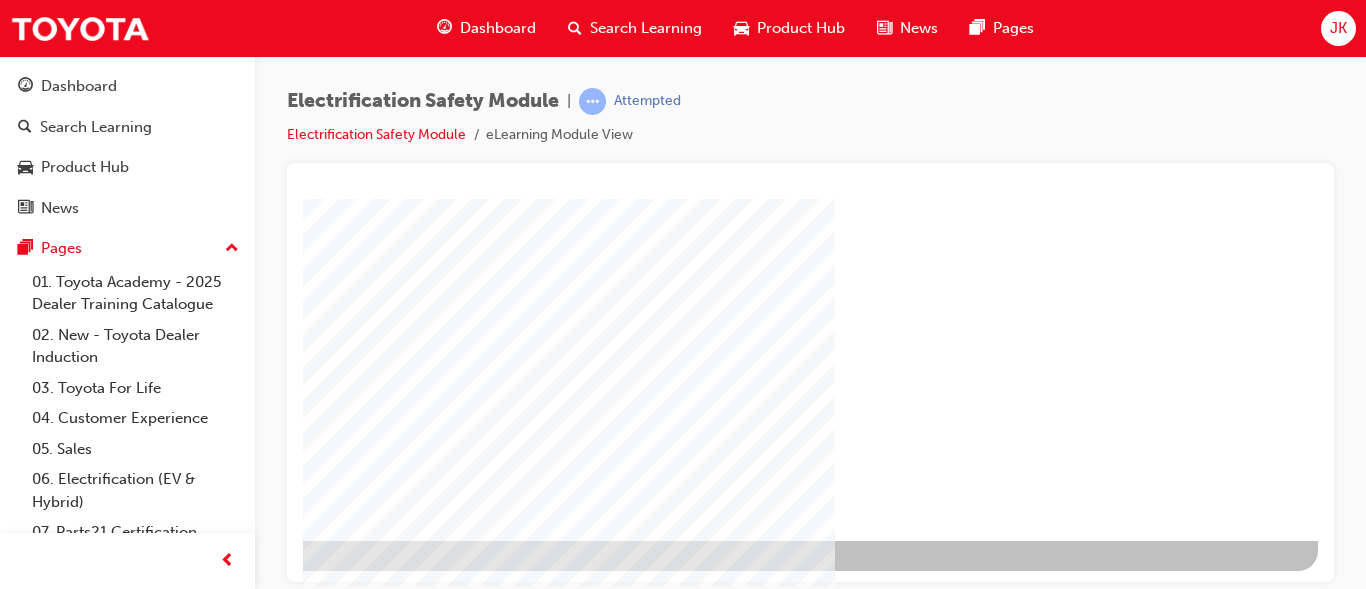 click at bounding box center (21, 1172) 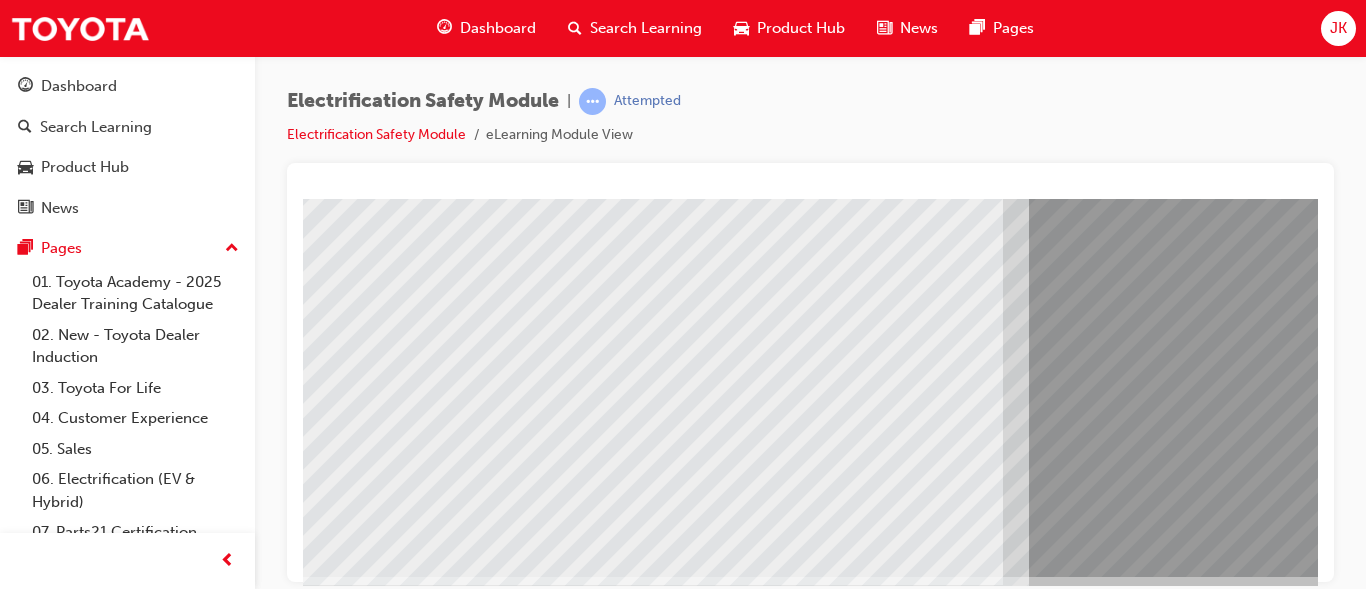 scroll, scrollTop: 378, scrollLeft: 0, axis: vertical 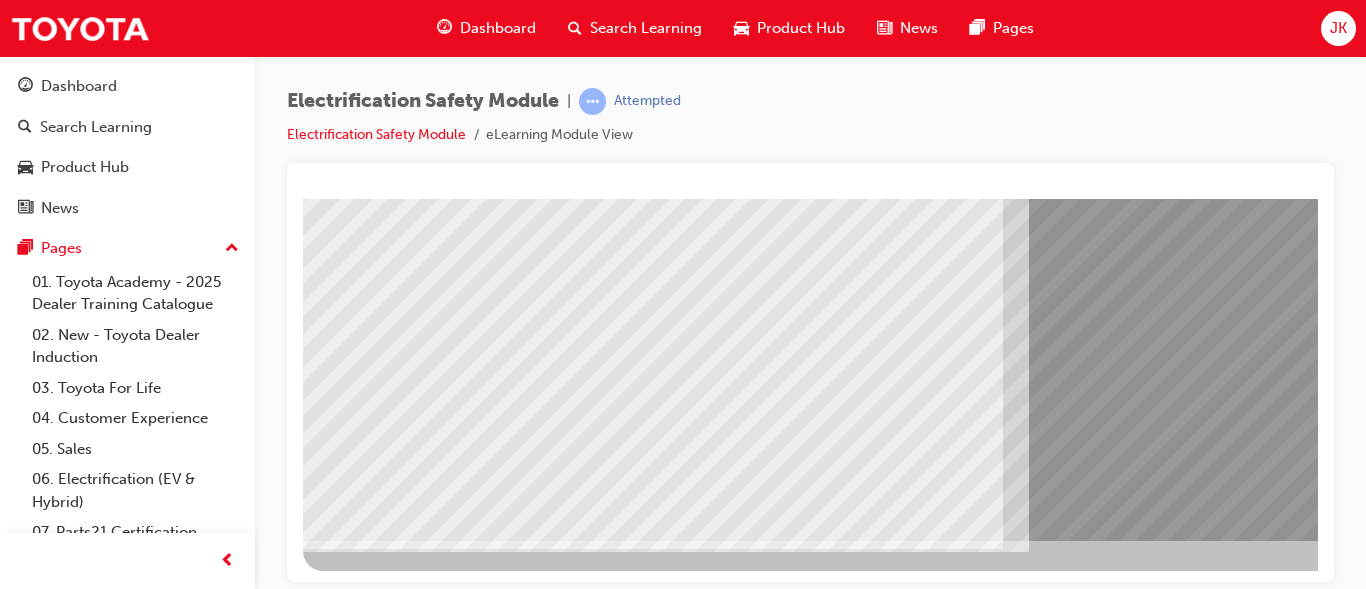 click at bounding box center [368, 7748] 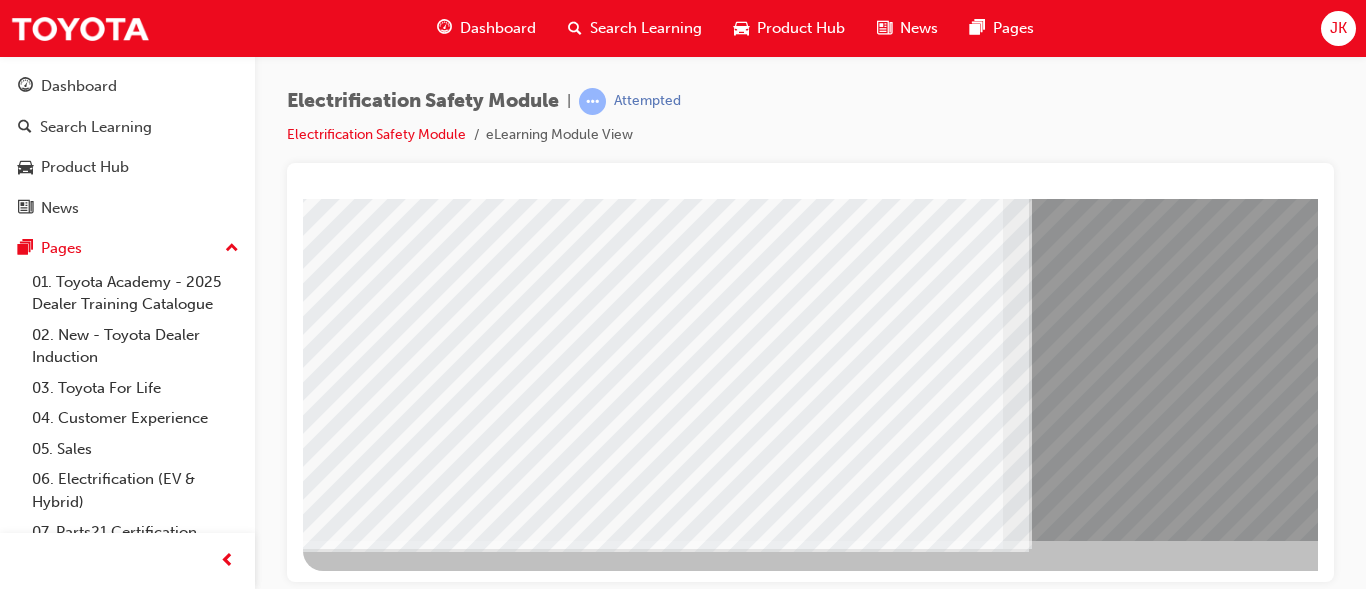 click at bounding box center [649, 1656] 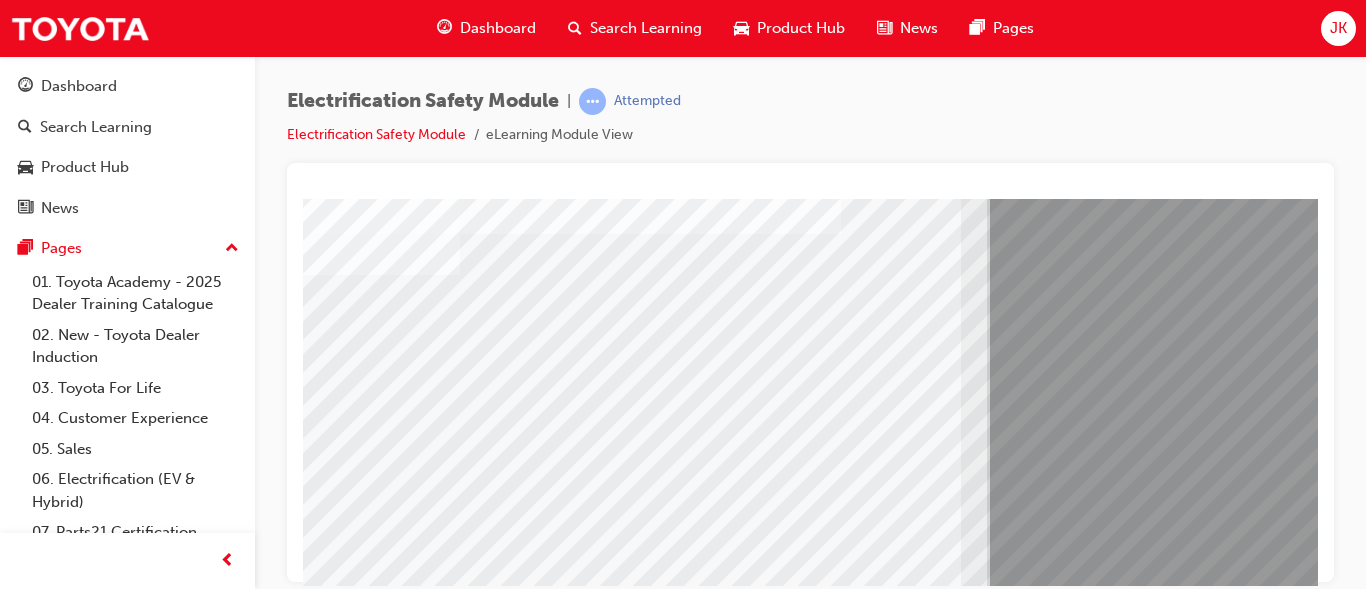 scroll, scrollTop: 298, scrollLeft: 40, axis: both 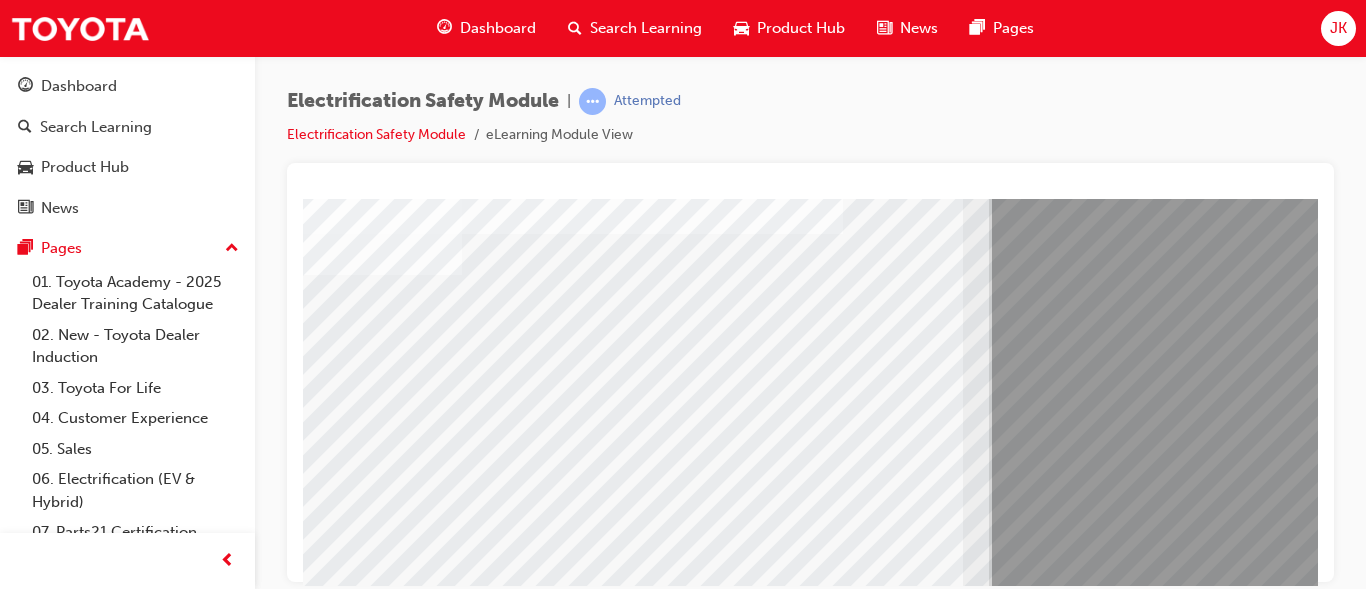 click at bounding box center [328, 7958] 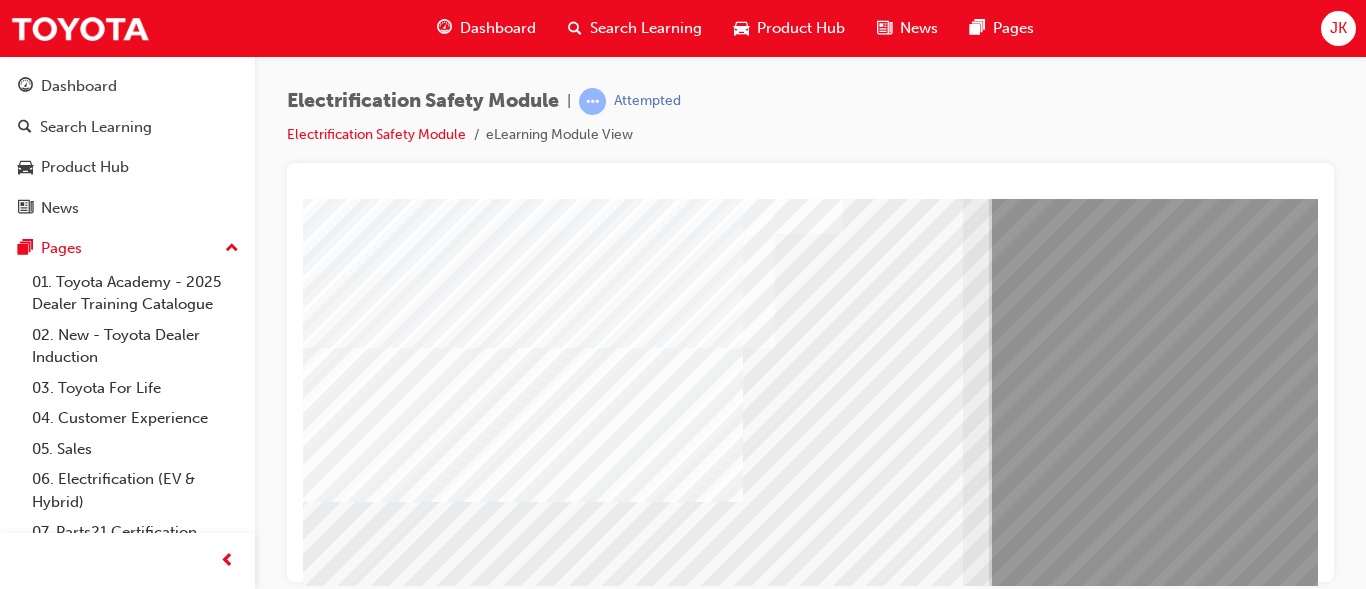 click at bounding box center (328, 8088) 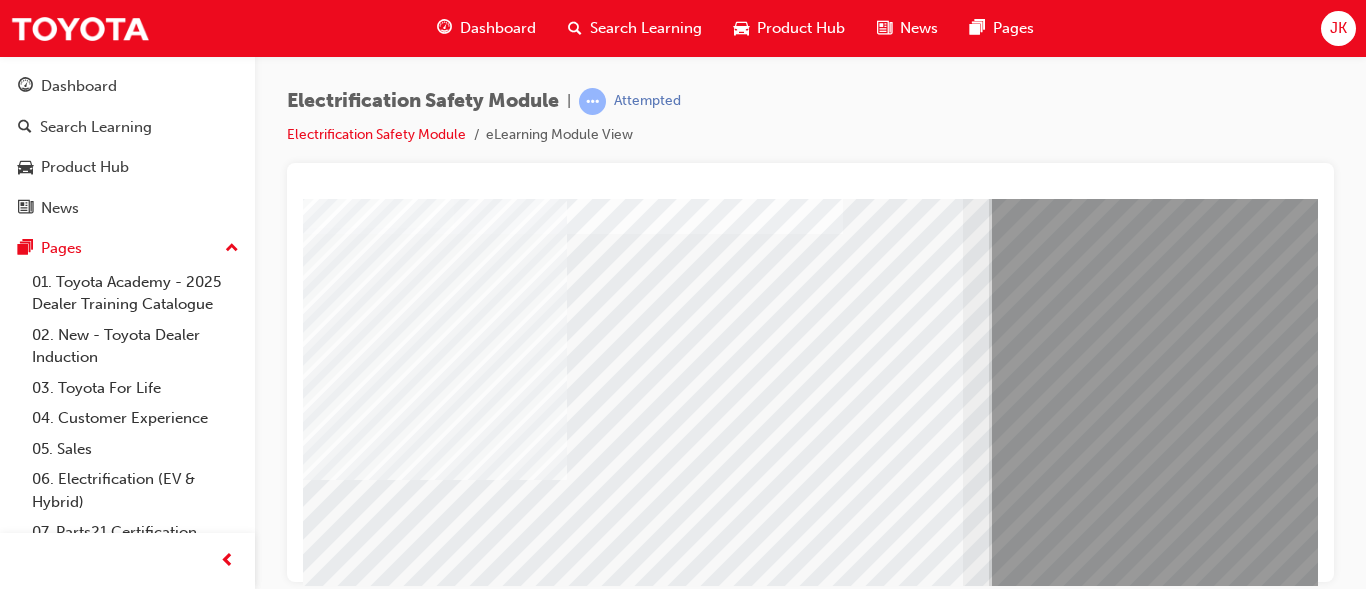click at bounding box center (623, 6727) 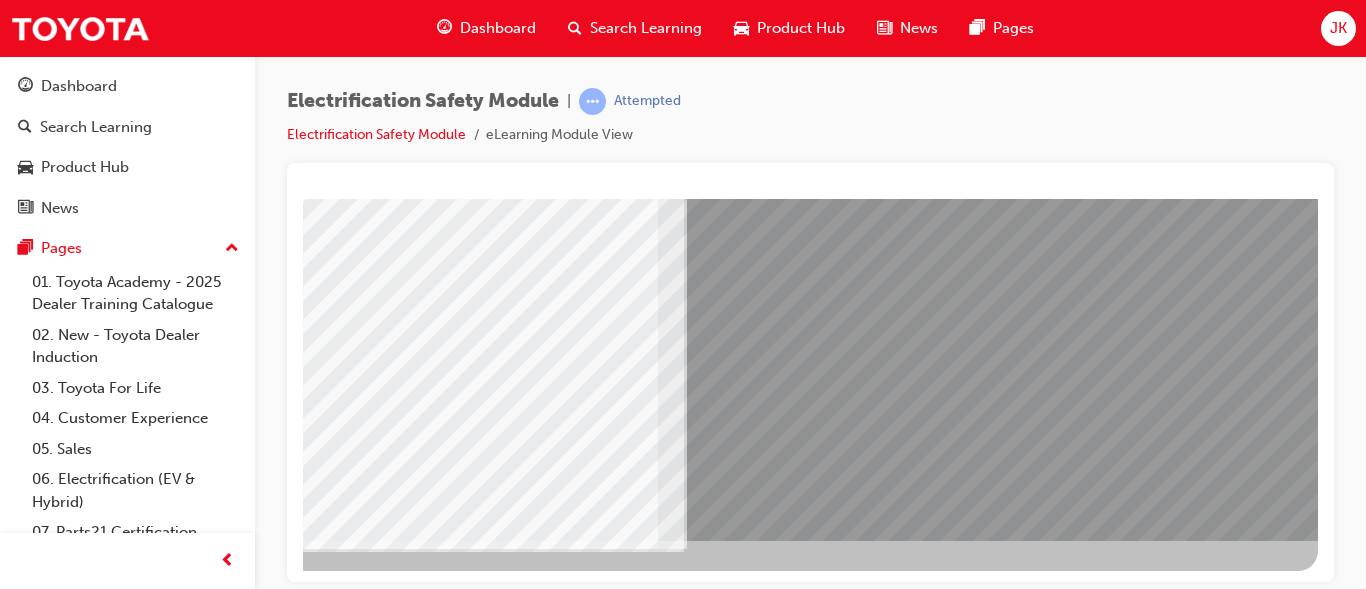 scroll, scrollTop: 378, scrollLeft: 360, axis: both 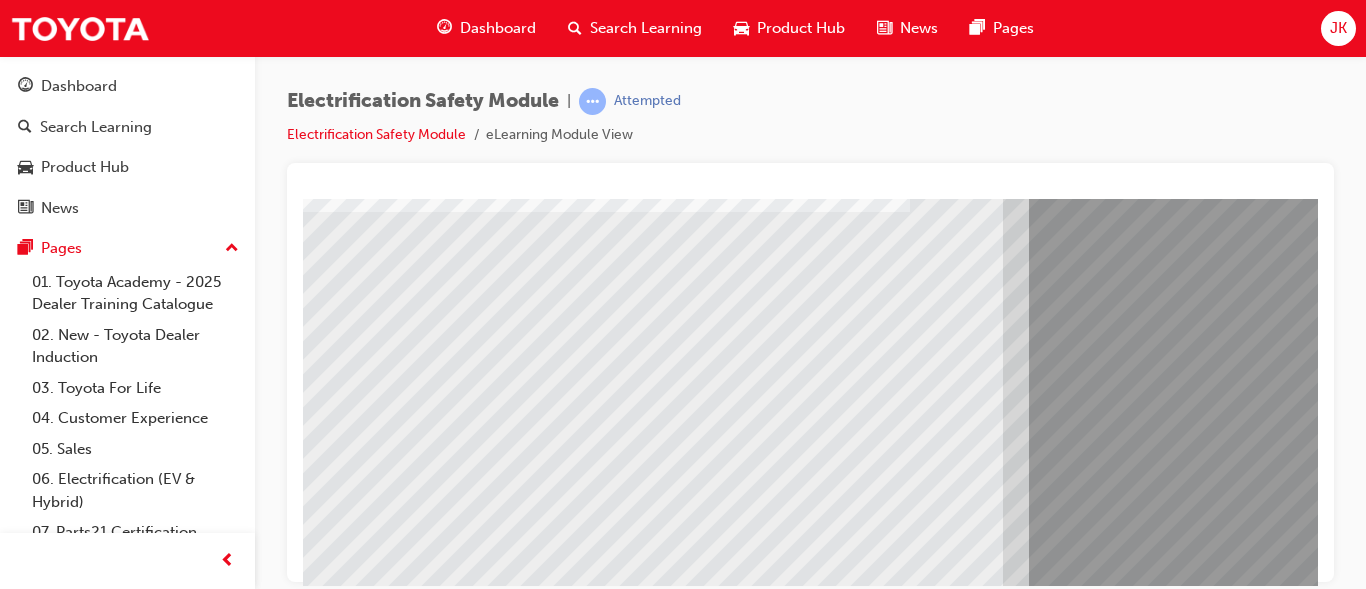 click at bounding box center [368, 7391] 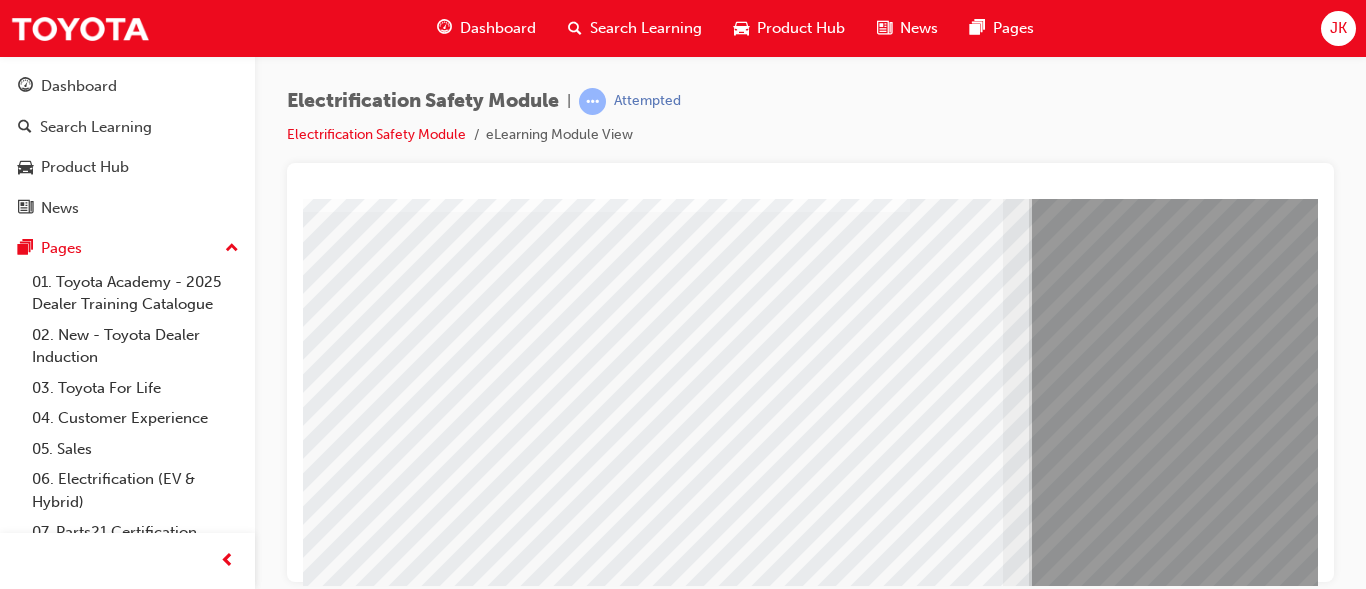 click at bounding box center [596, 7193] 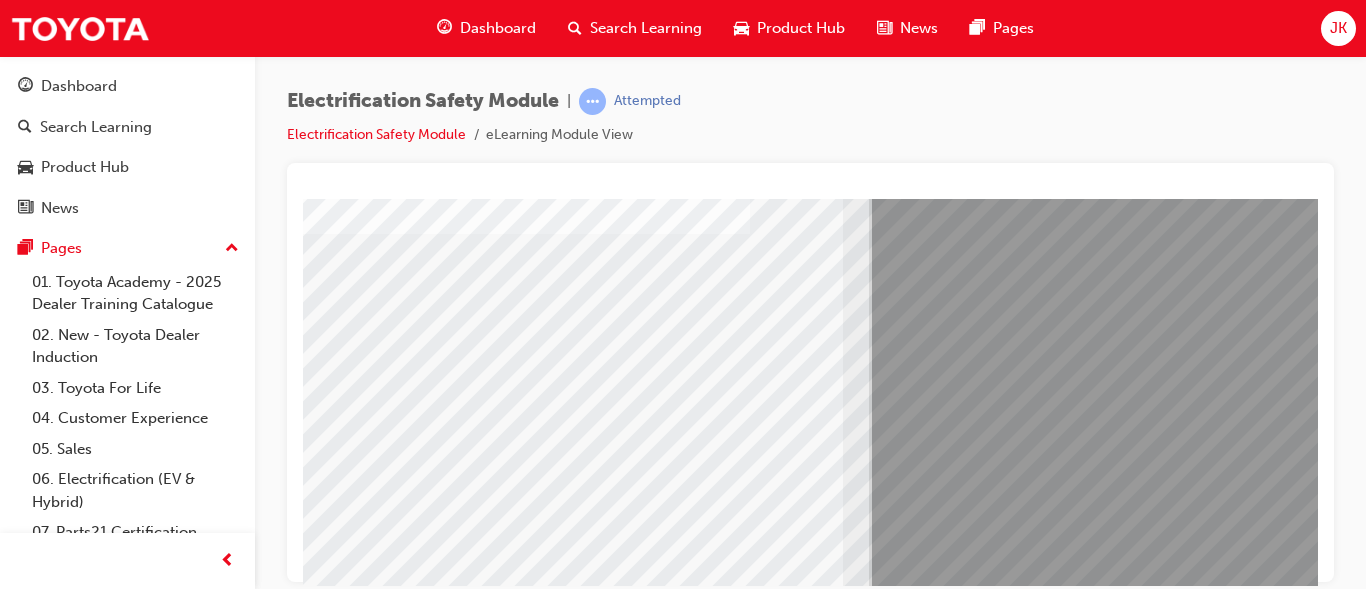 scroll, scrollTop: 258, scrollLeft: 160, axis: both 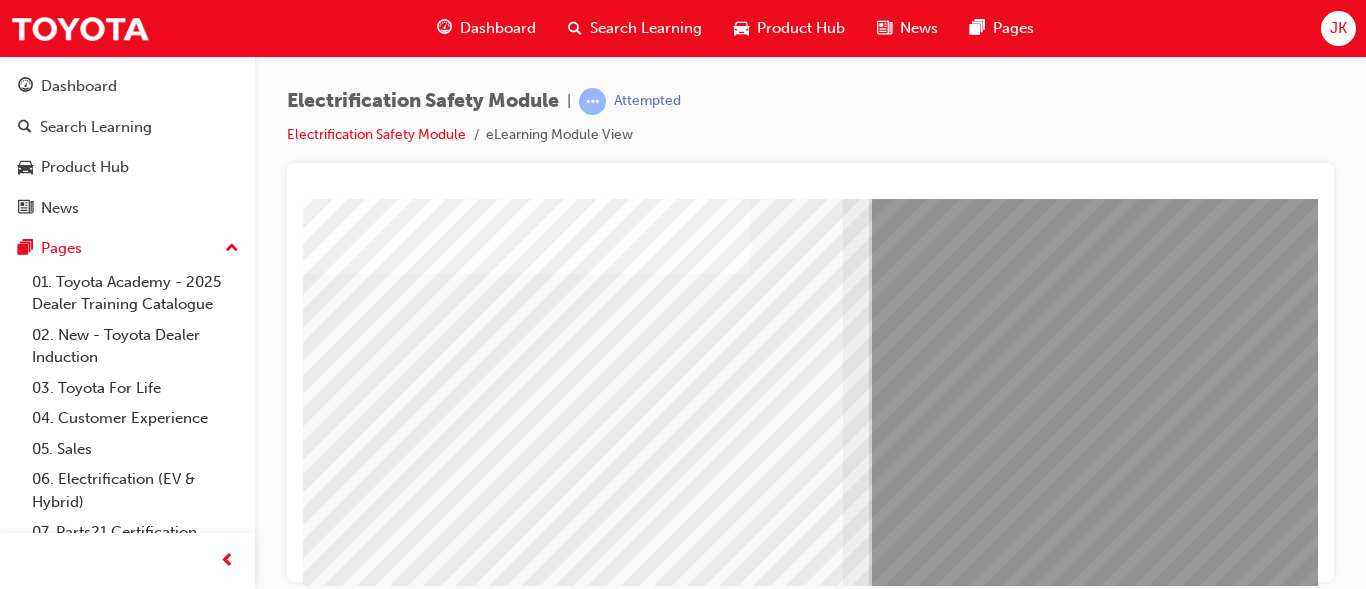 click at bounding box center [208, 7583] 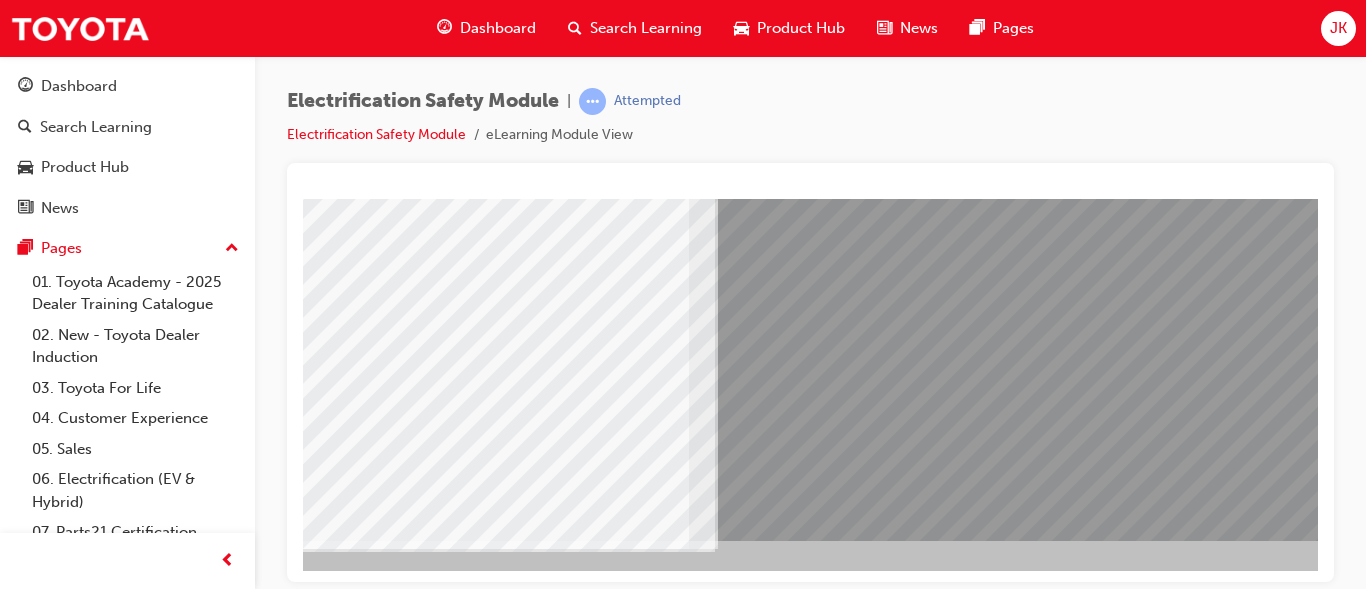 scroll, scrollTop: 378, scrollLeft: 360, axis: both 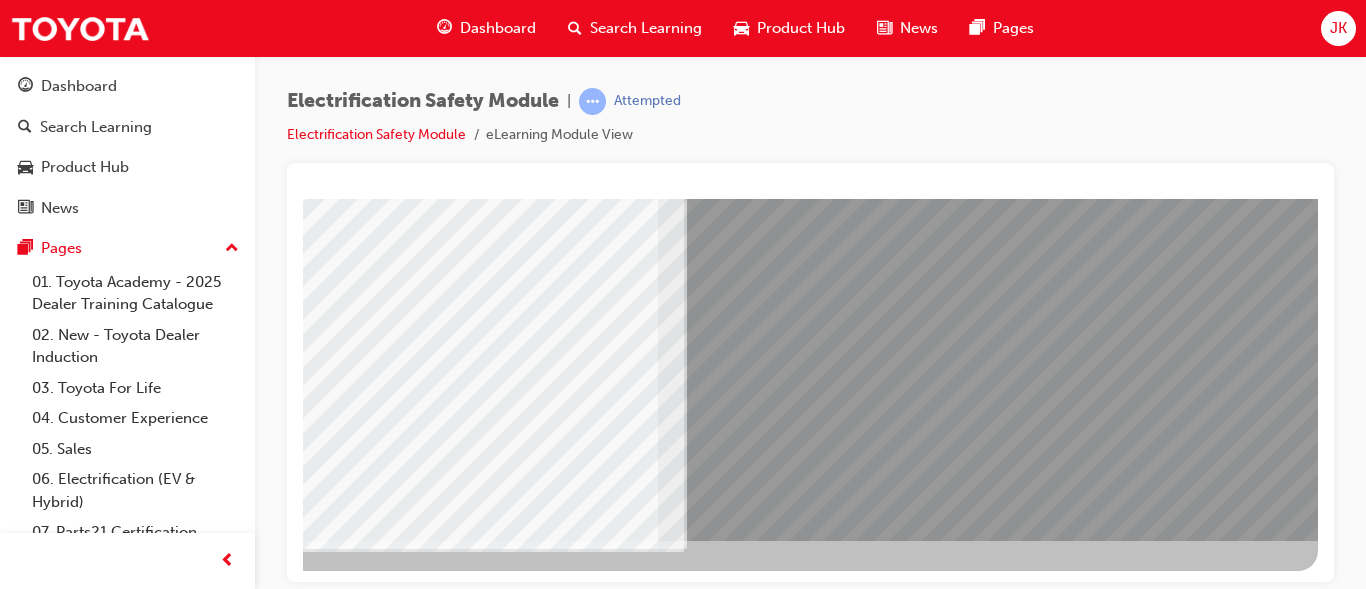 click at bounding box center [21, 7250] 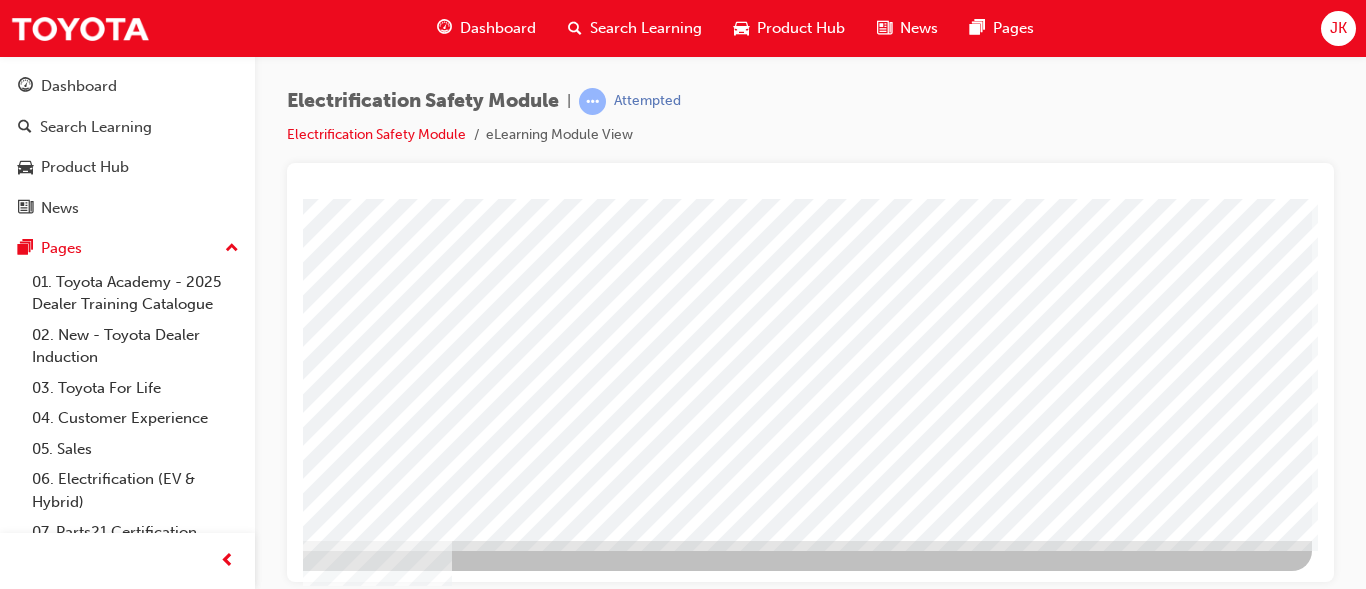 scroll, scrollTop: 0, scrollLeft: 0, axis: both 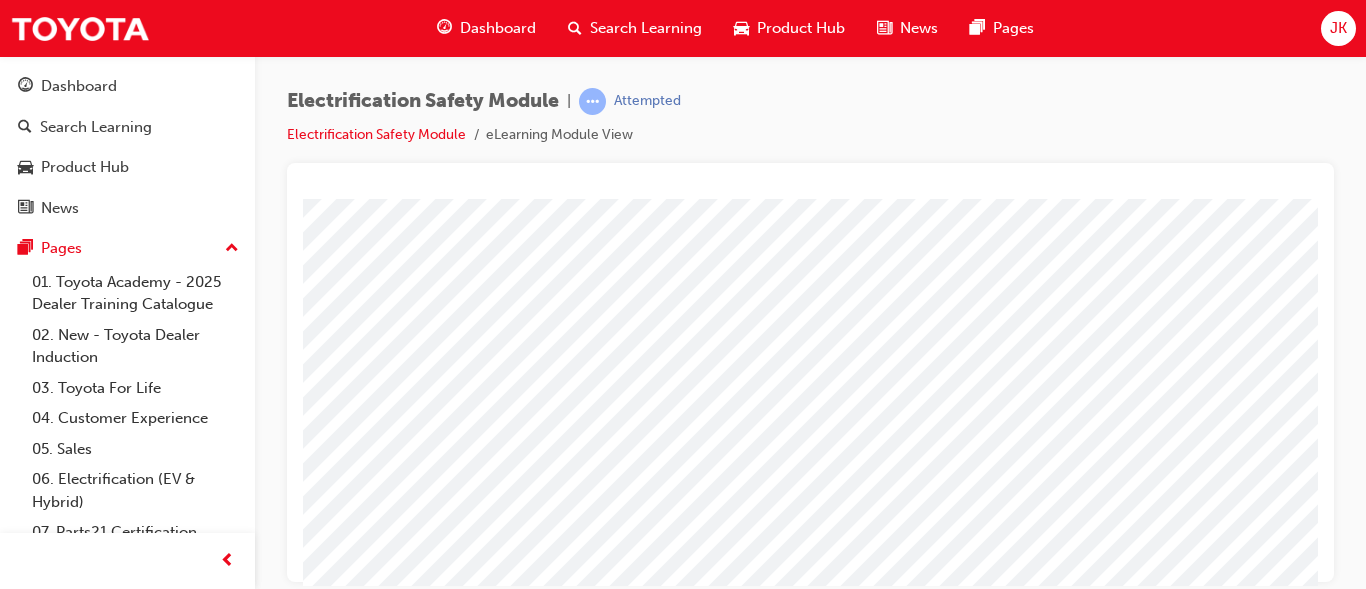 click at bounding box center (983, 2756) 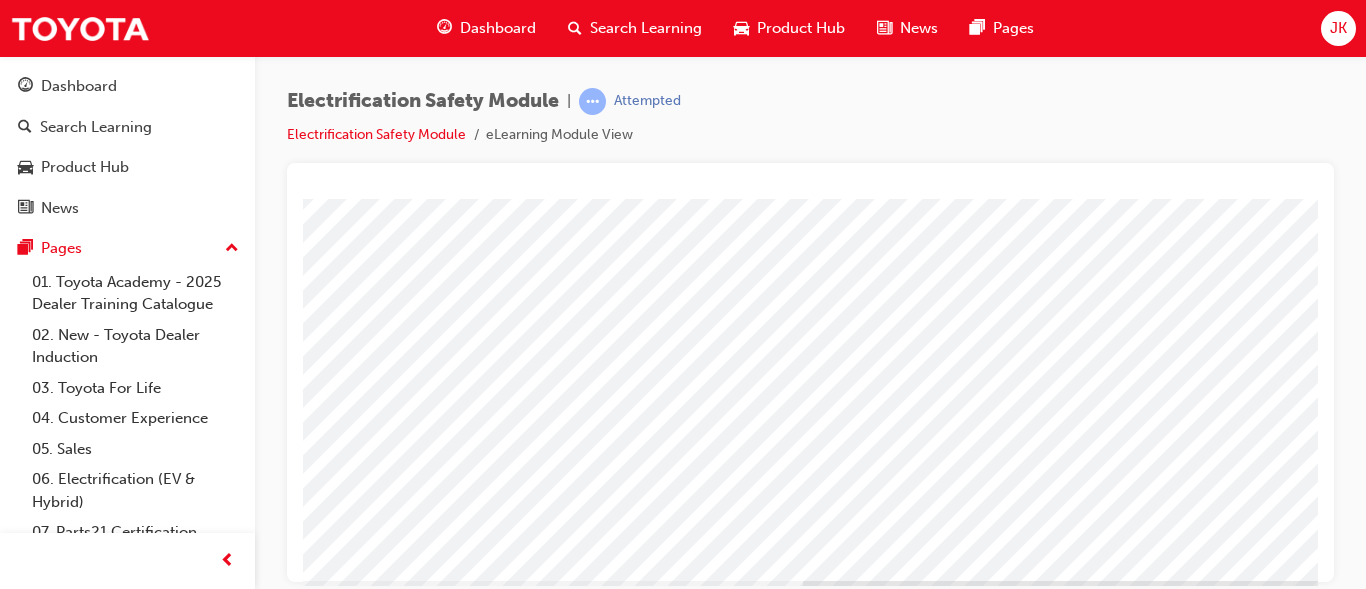 scroll, scrollTop: 378, scrollLeft: 0, axis: vertical 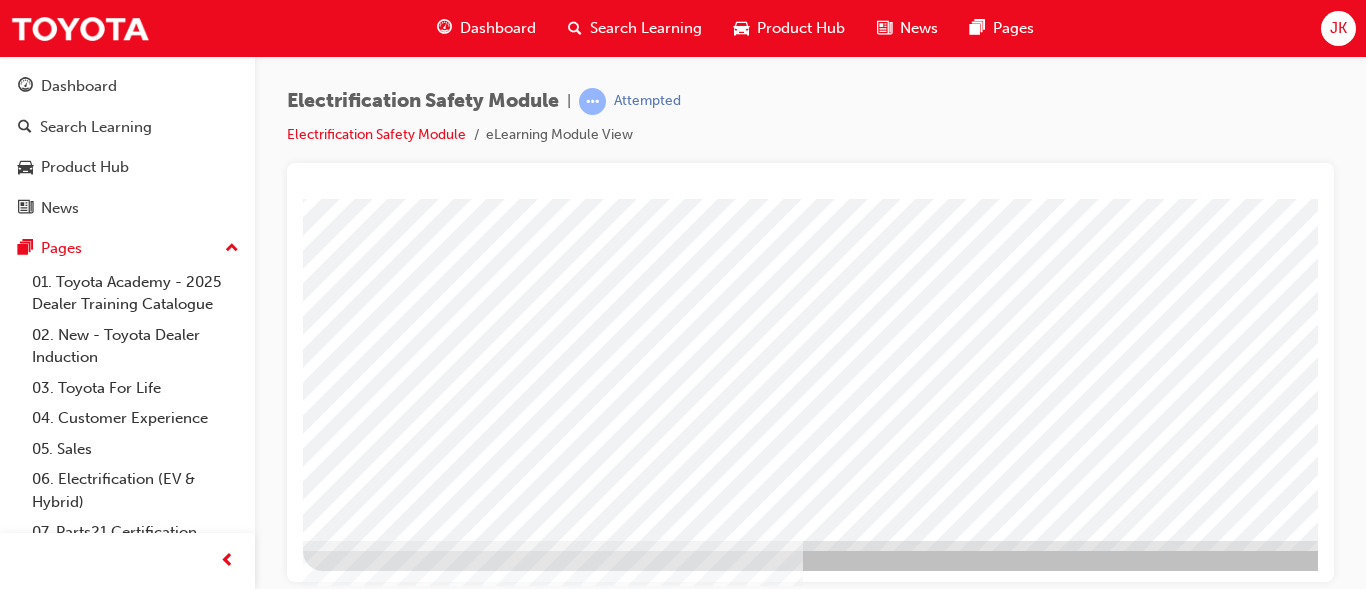 click at bounding box center [553, 3405] 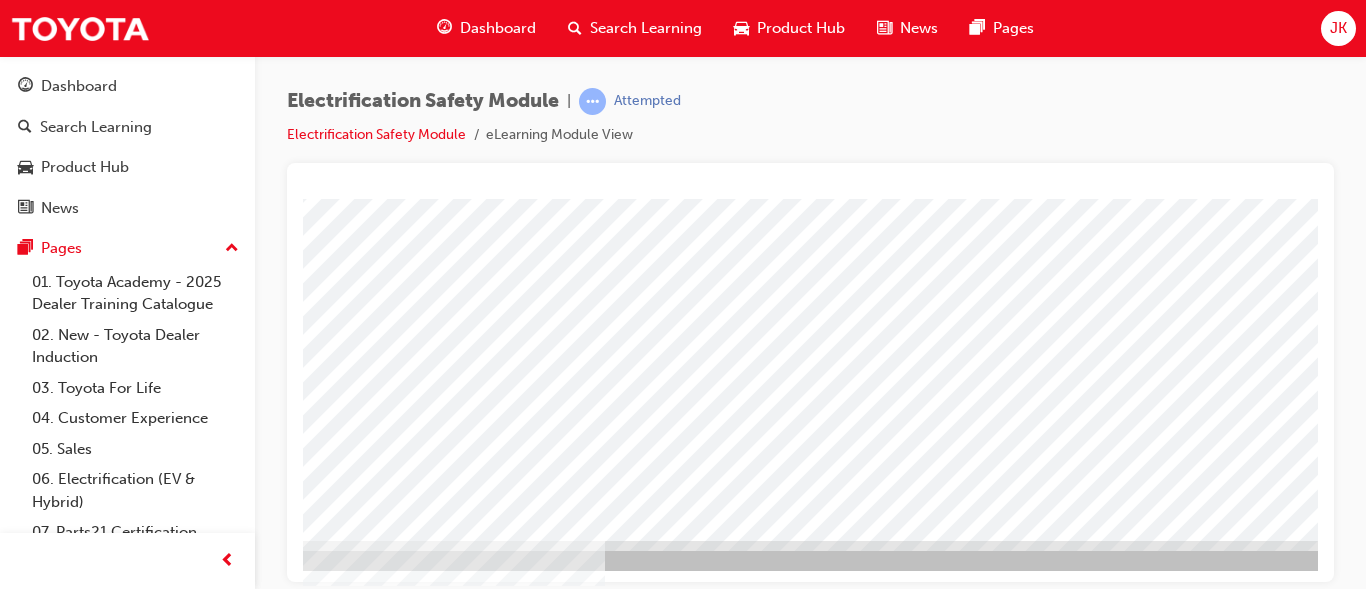 scroll, scrollTop: 378, scrollLeft: 200, axis: both 